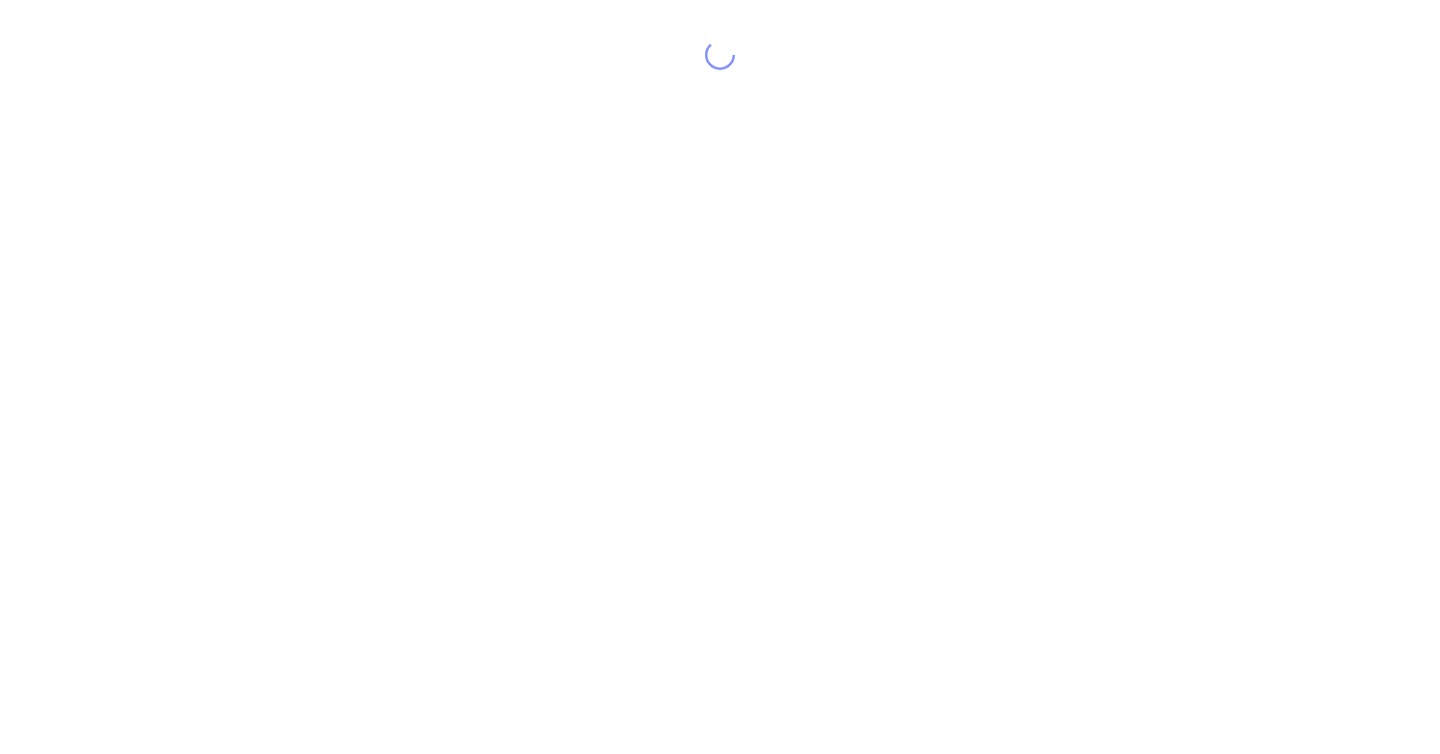 scroll, scrollTop: 0, scrollLeft: 0, axis: both 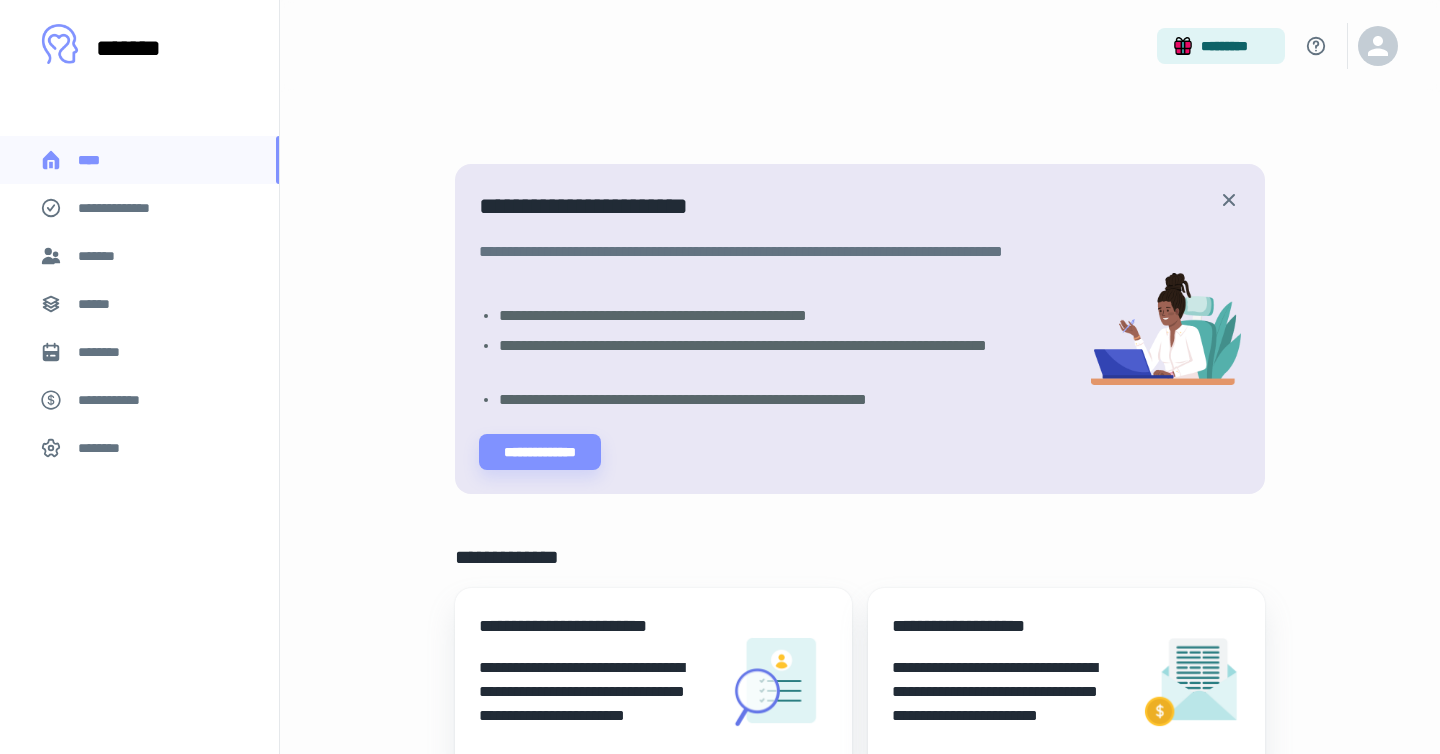 click on "**********" at bounding box center (119, 400) 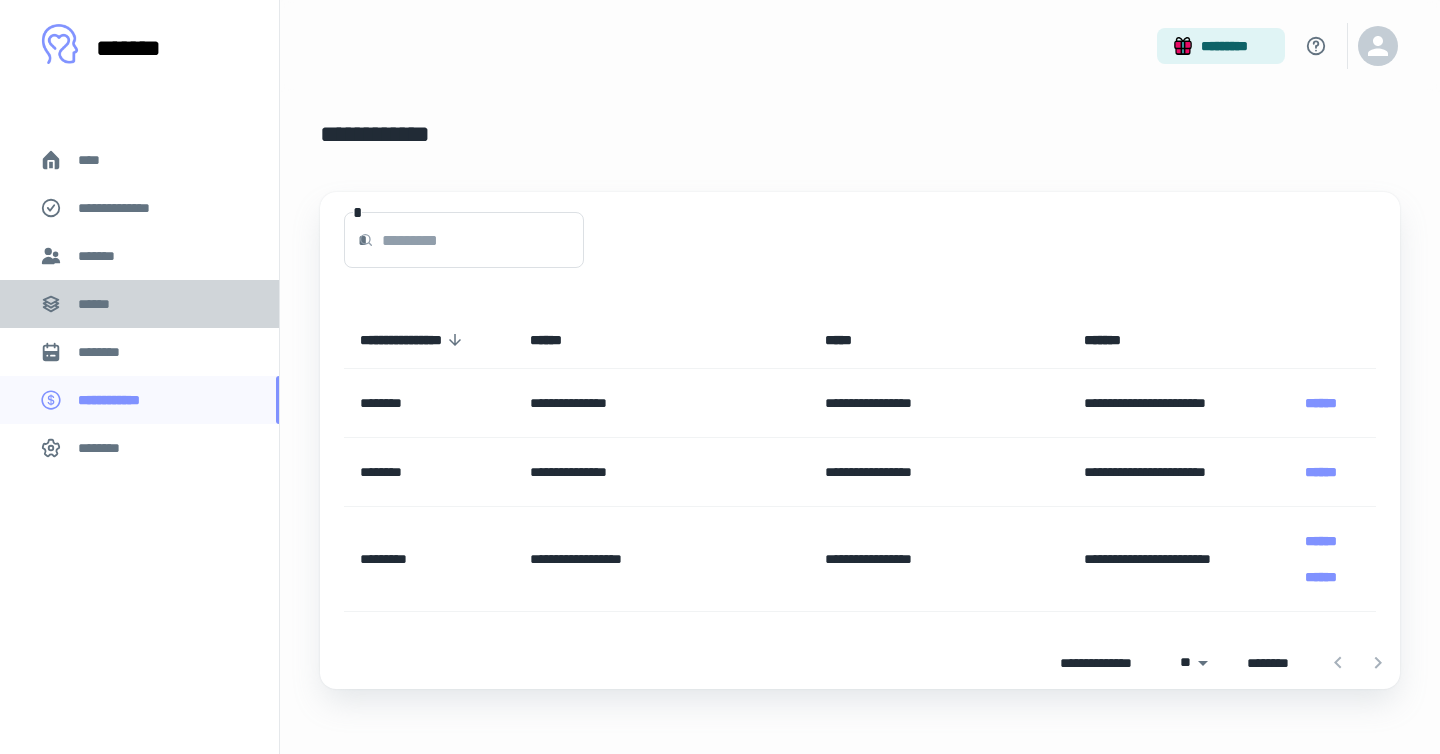 click on "******" at bounding box center (100, 304) 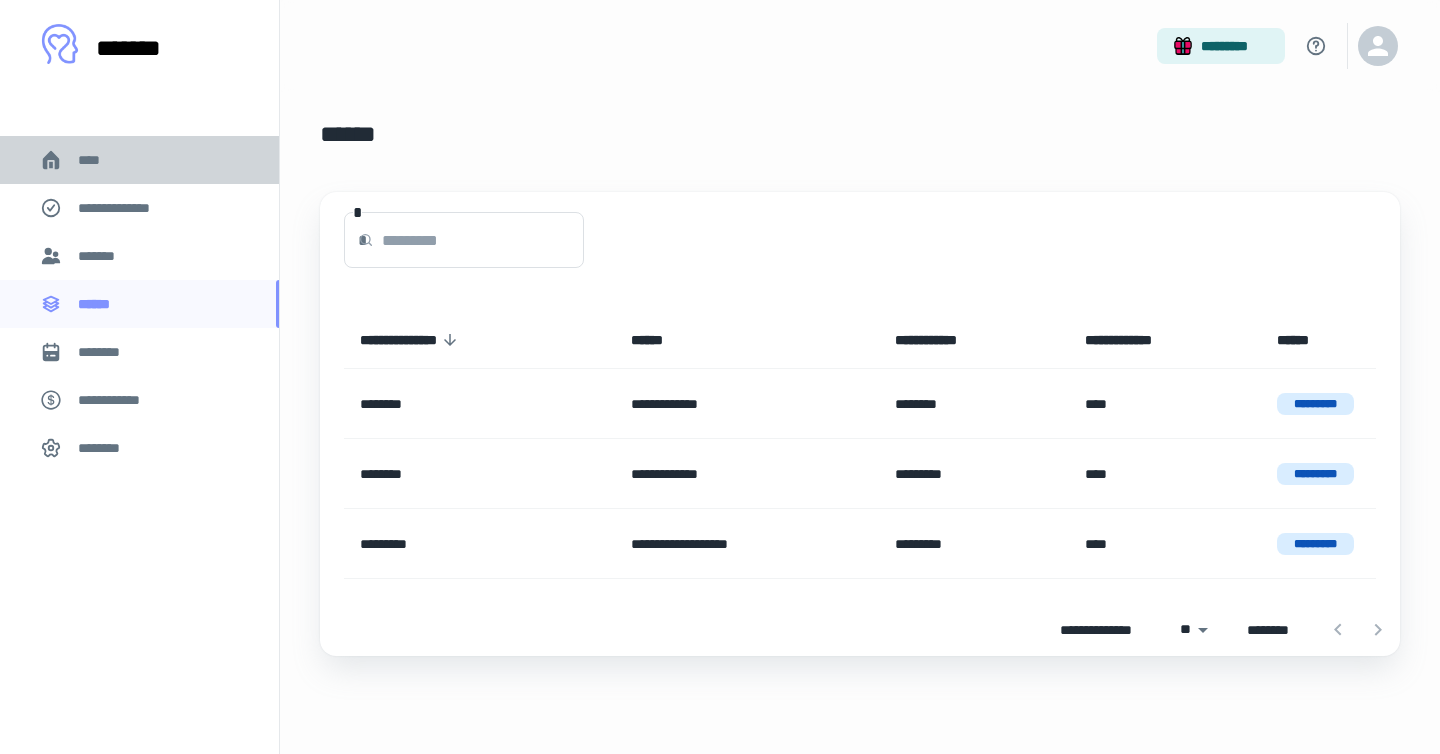 click on "****" at bounding box center (97, 160) 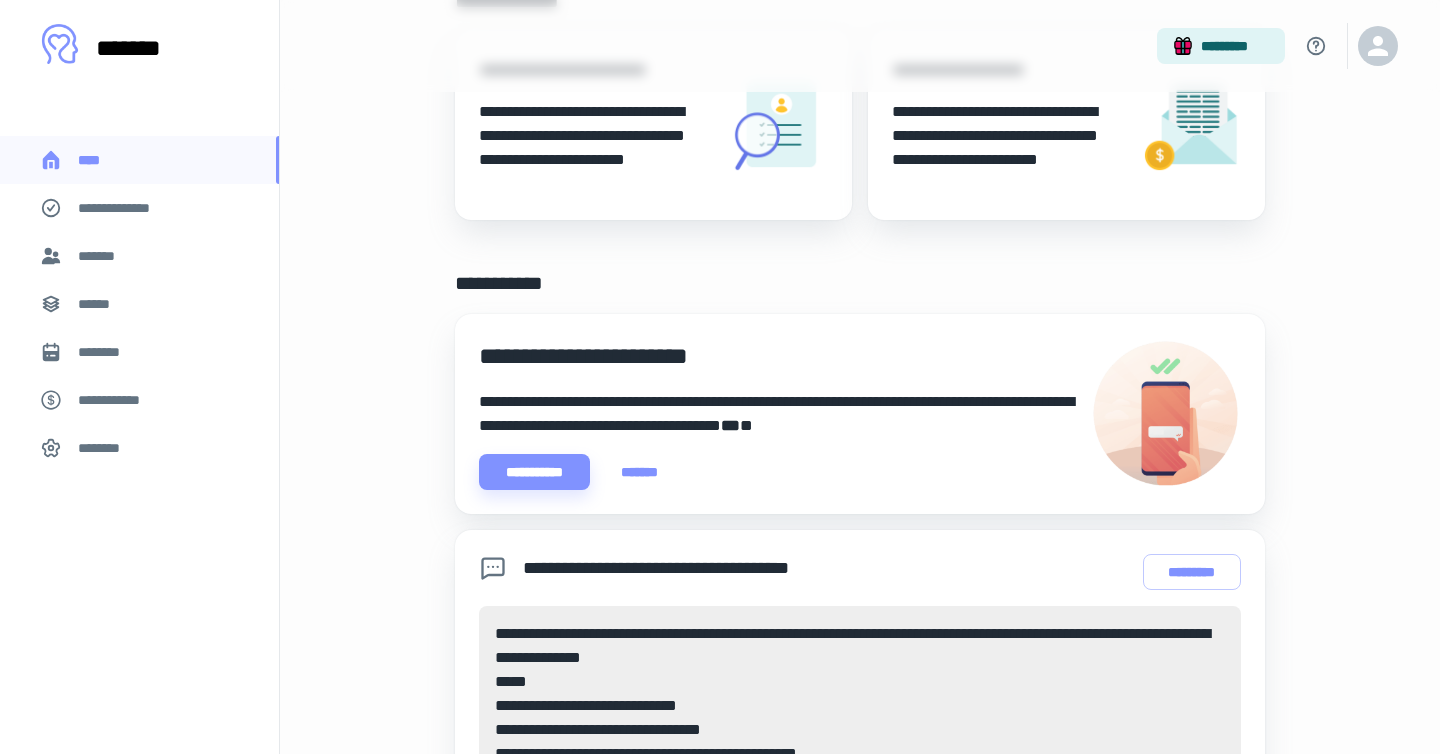 scroll, scrollTop: 0, scrollLeft: 0, axis: both 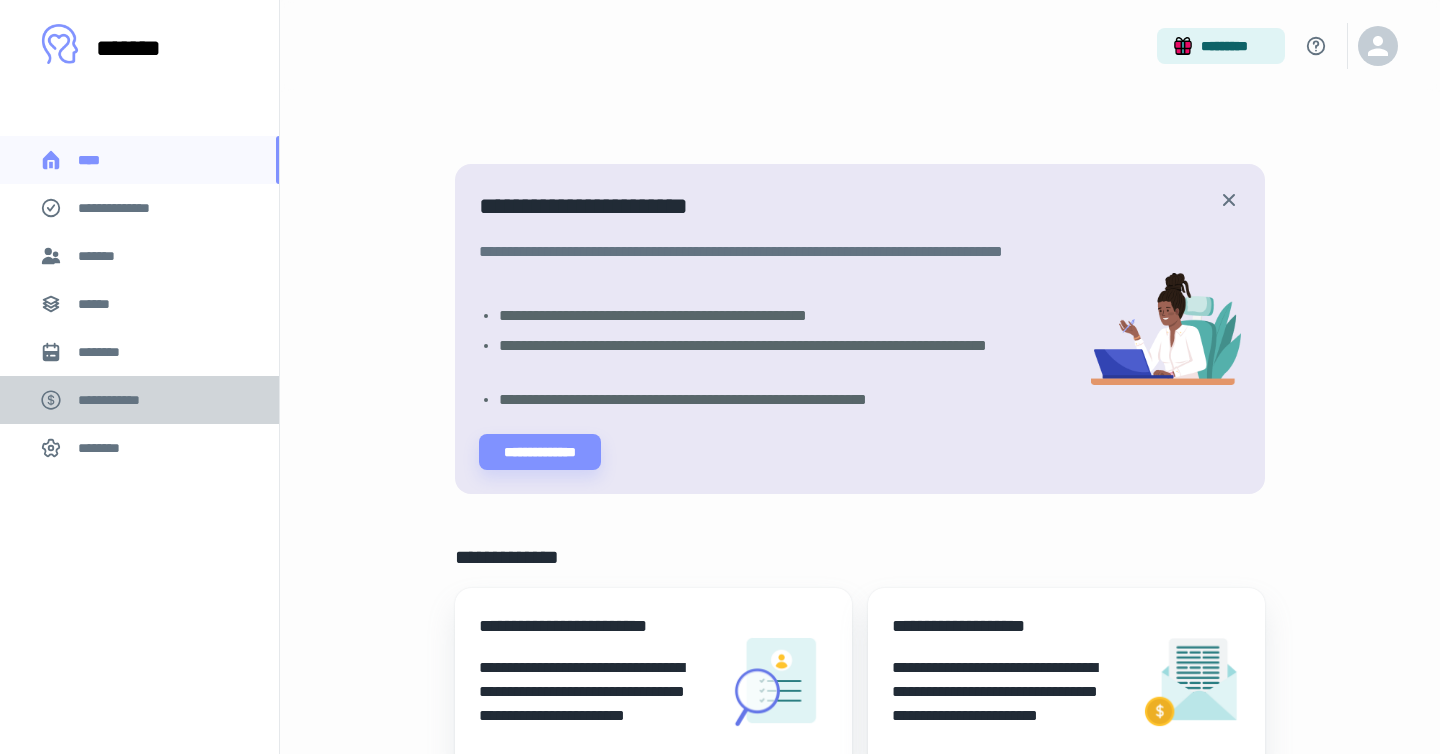 click on "**********" at bounding box center [119, 400] 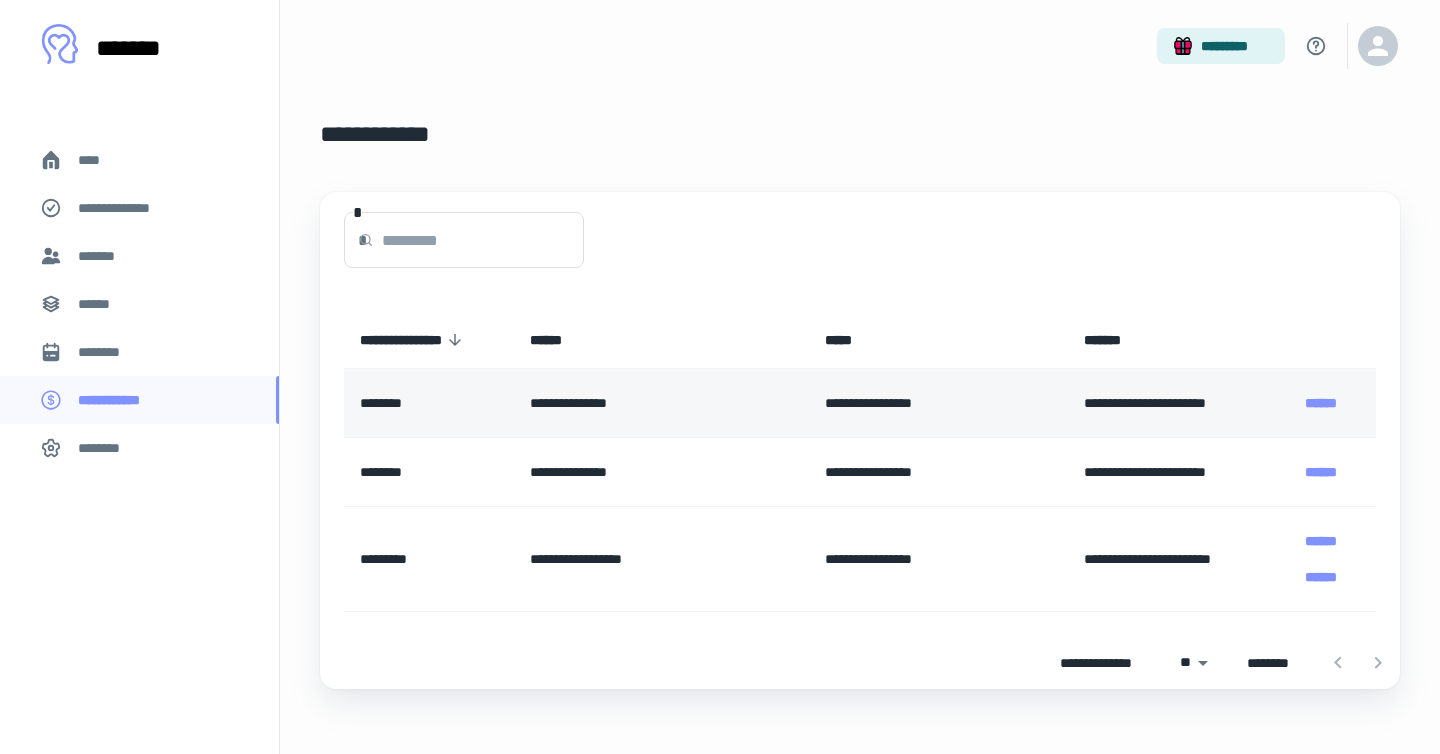 click on "**********" at bounding box center (662, 403) 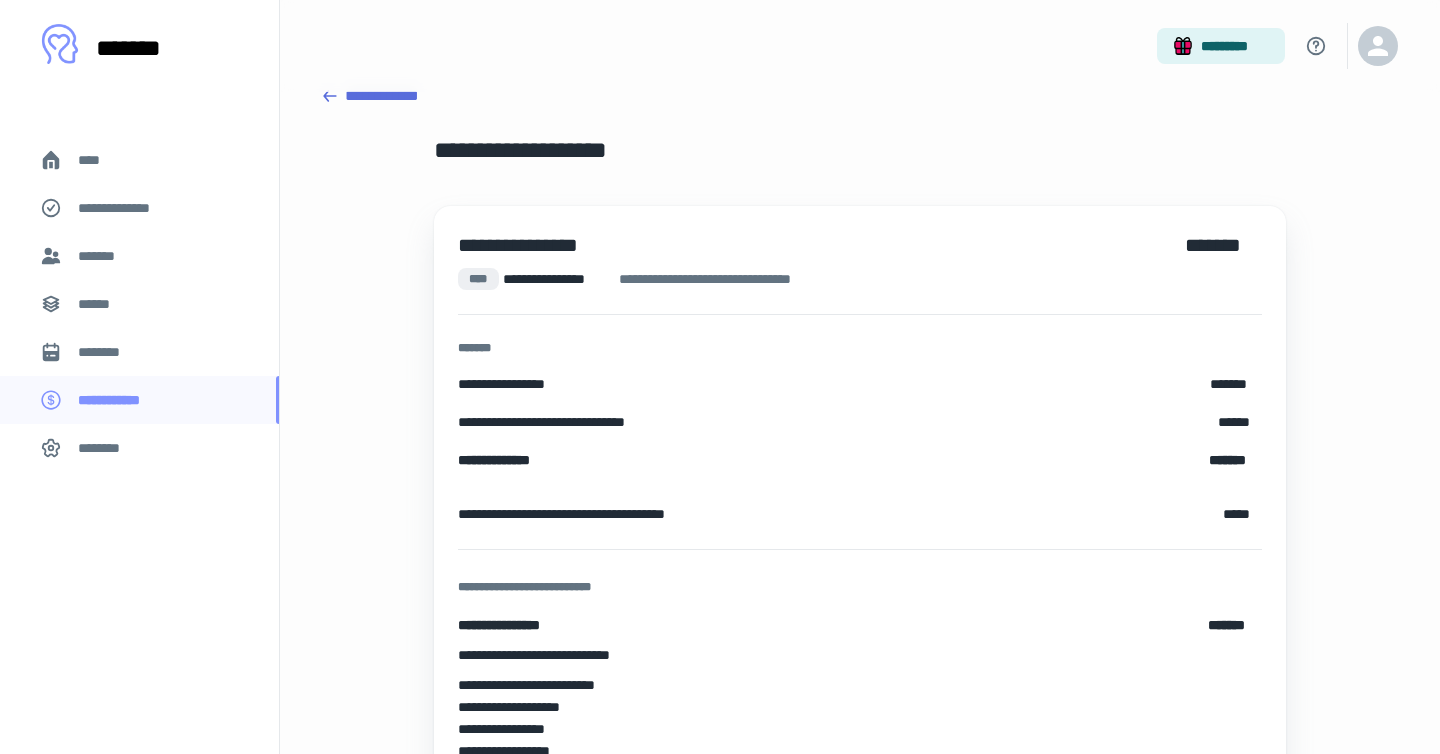 scroll, scrollTop: 0, scrollLeft: 0, axis: both 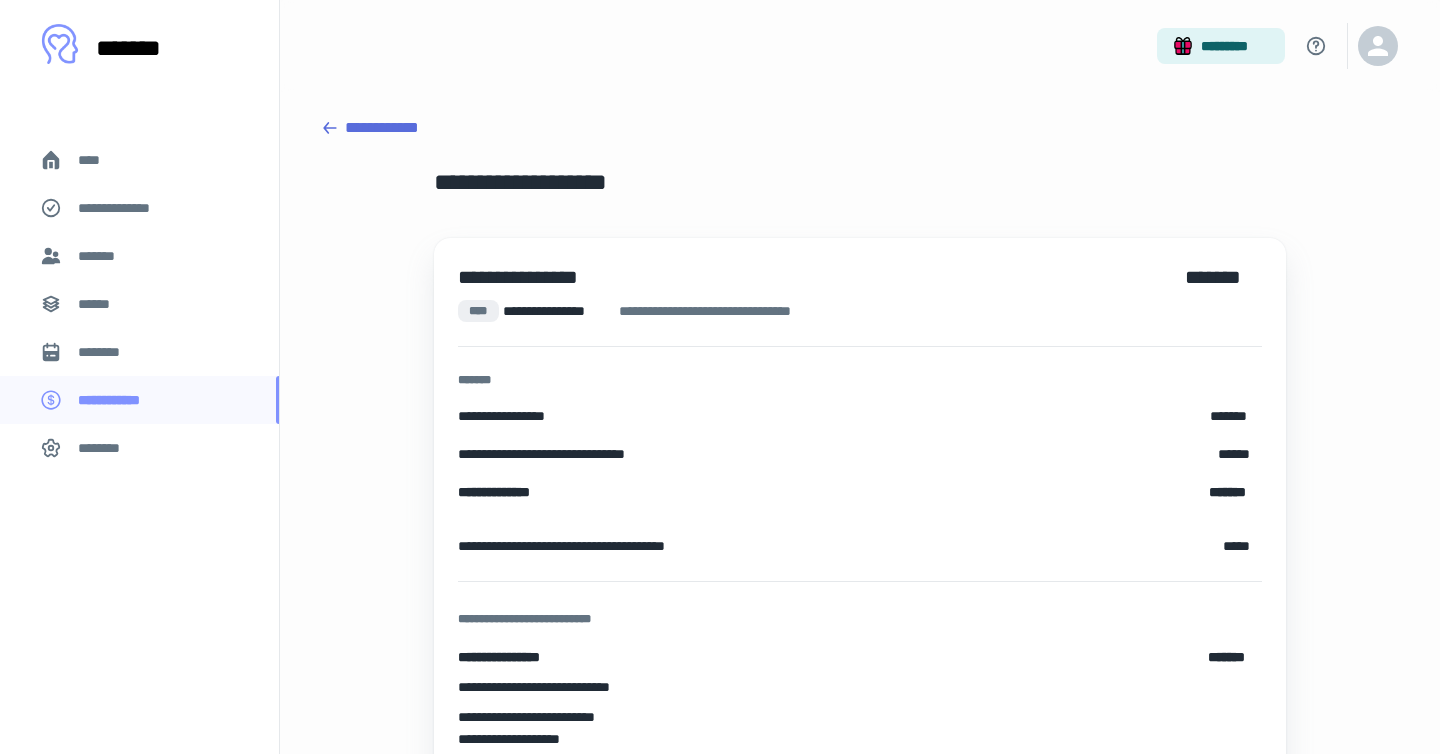 click on "**********" at bounding box center (860, 128) 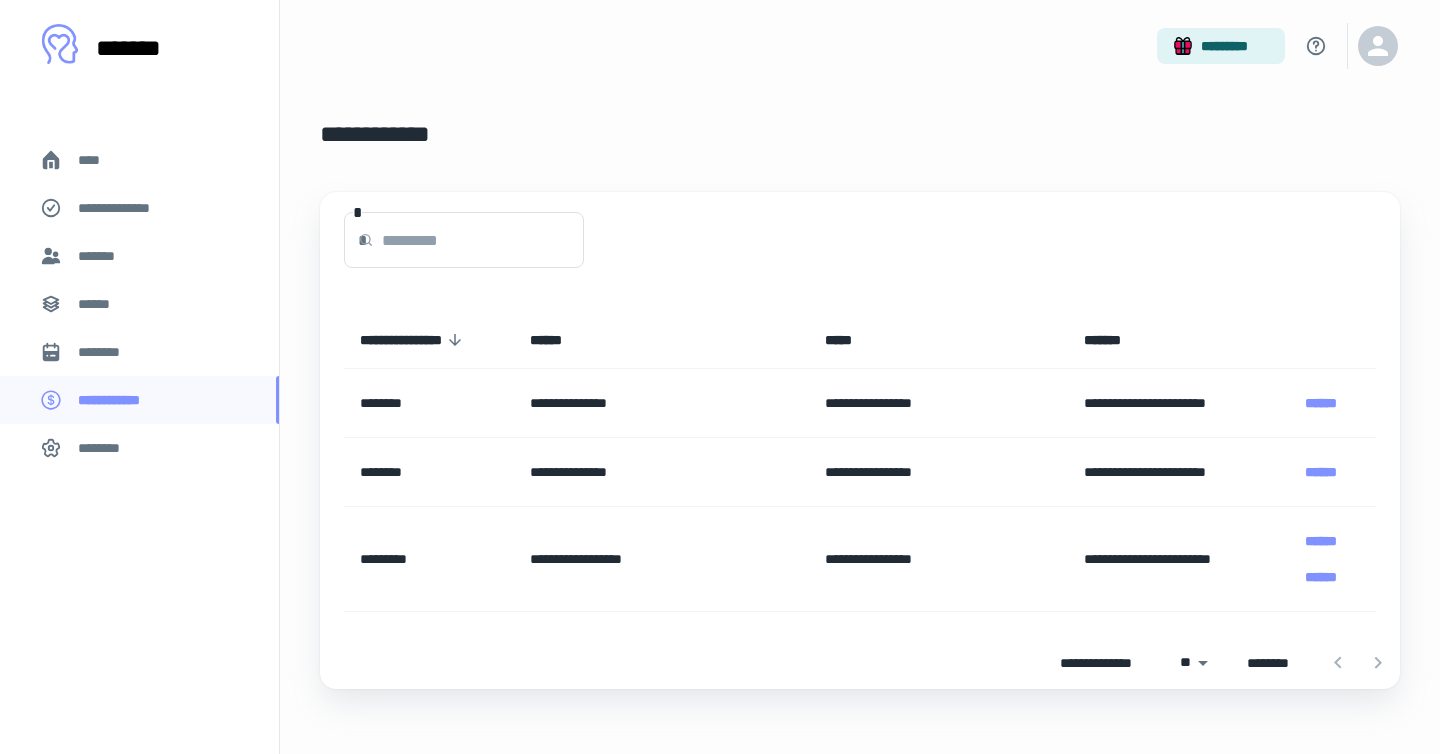 click on "********" at bounding box center [139, 448] 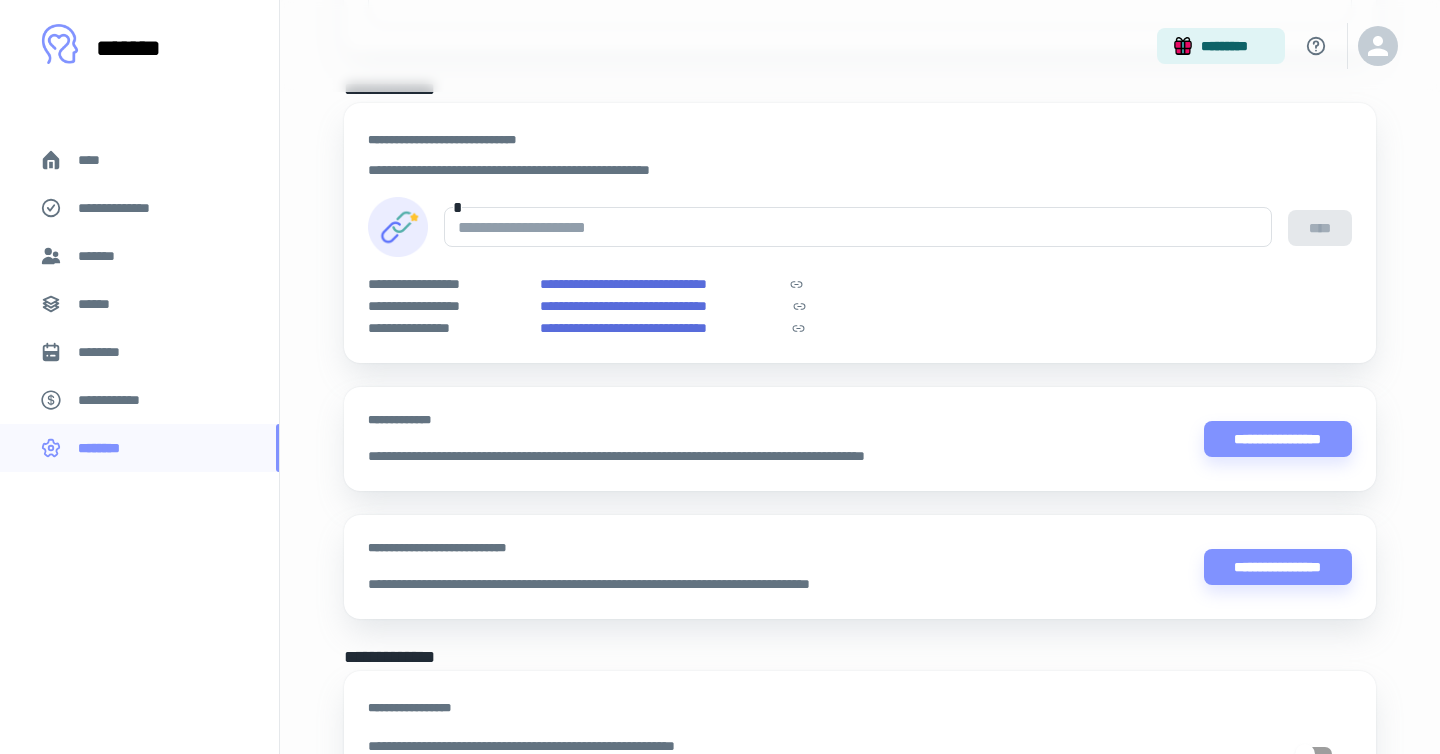 scroll, scrollTop: 1164, scrollLeft: 0, axis: vertical 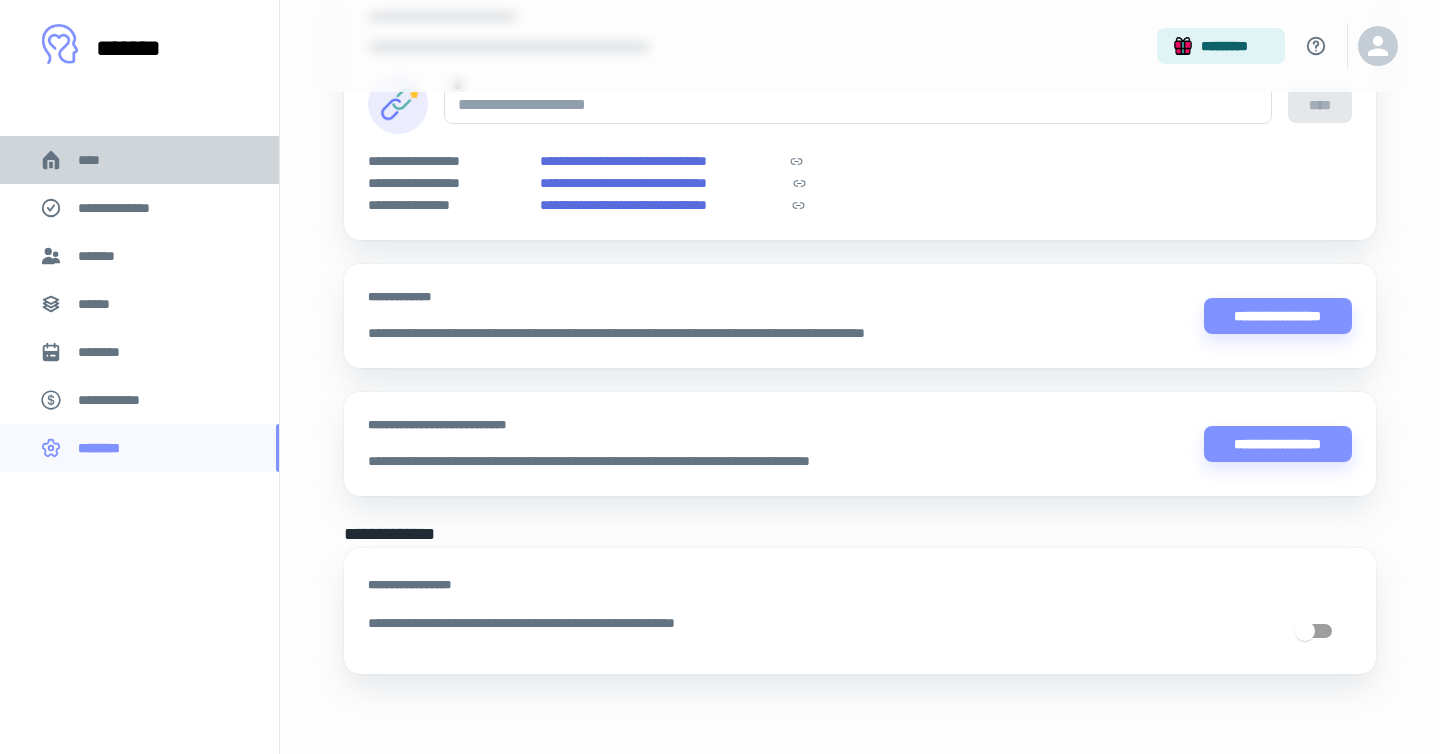 click on "****" at bounding box center (139, 160) 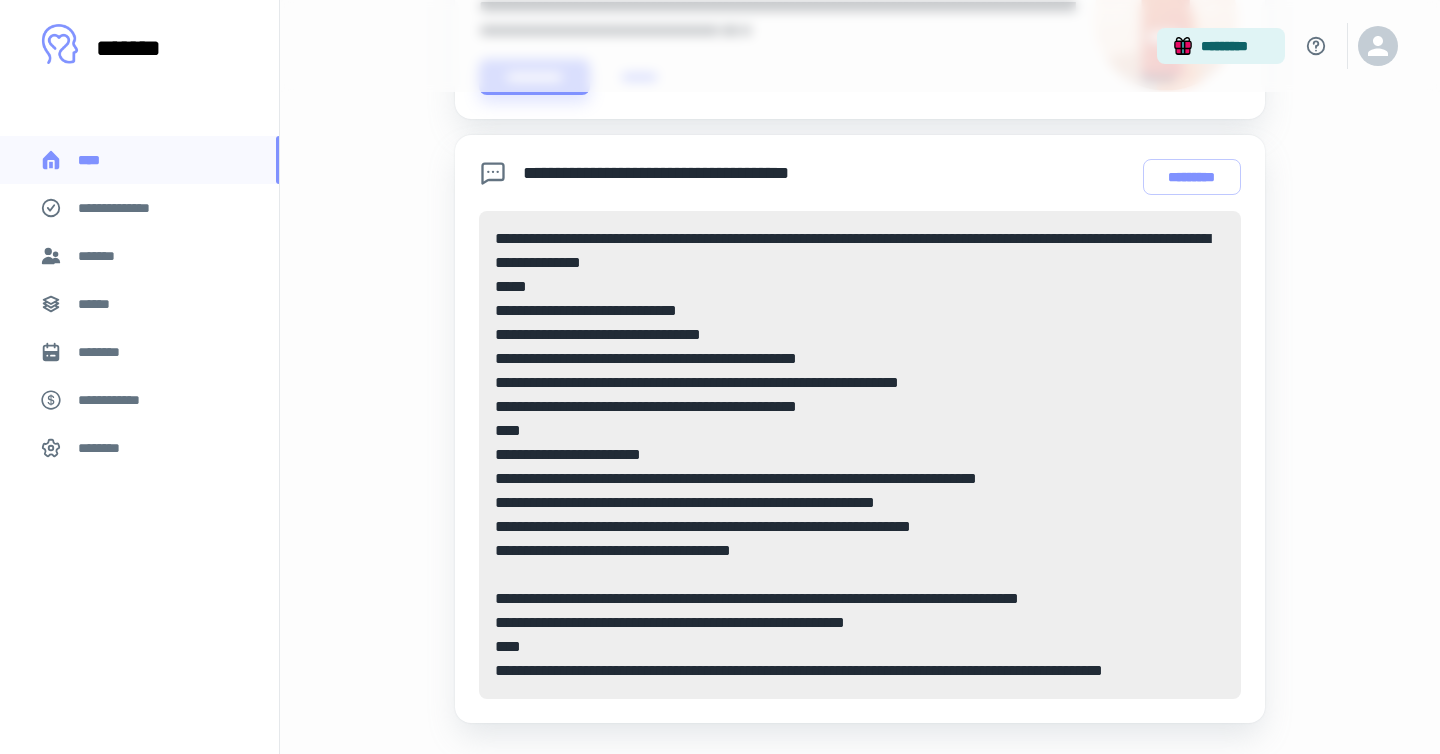 scroll, scrollTop: 1000, scrollLeft: 0, axis: vertical 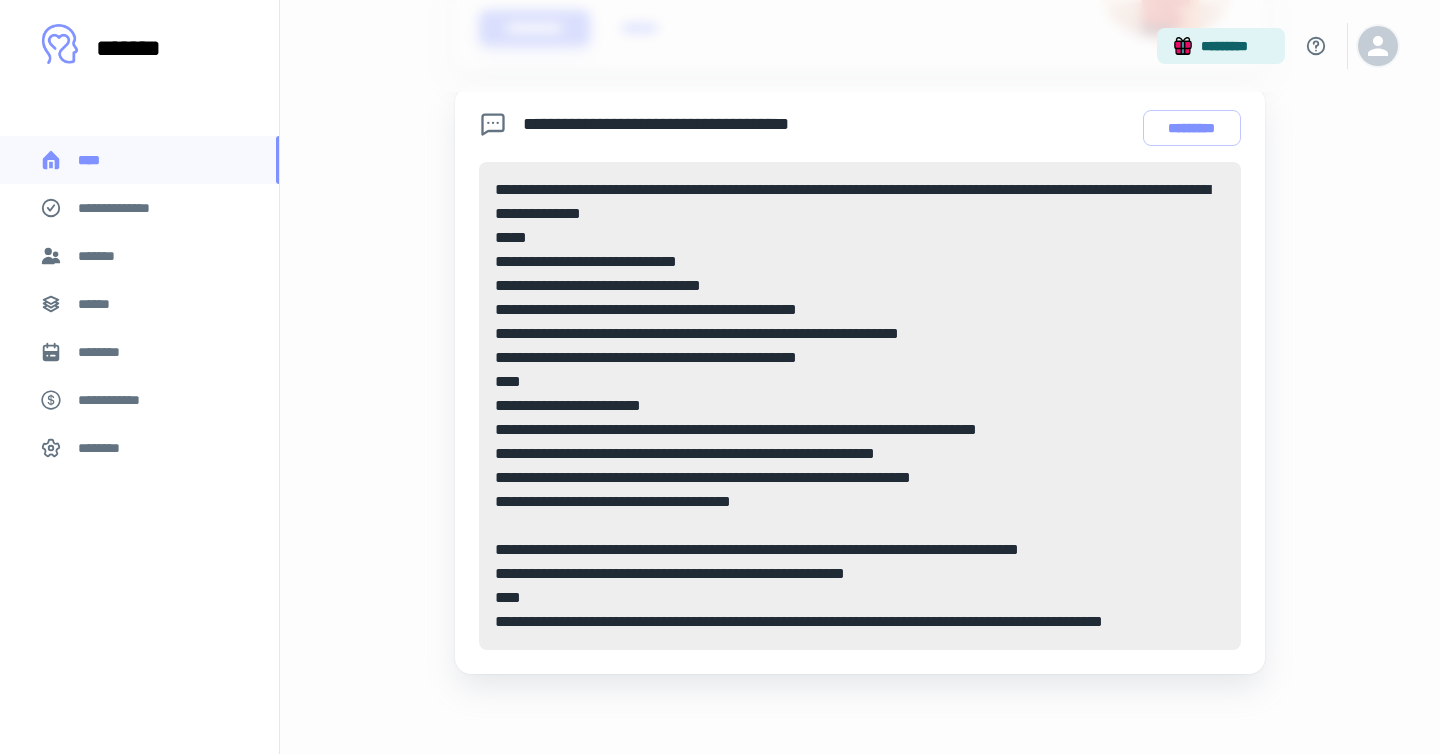 click 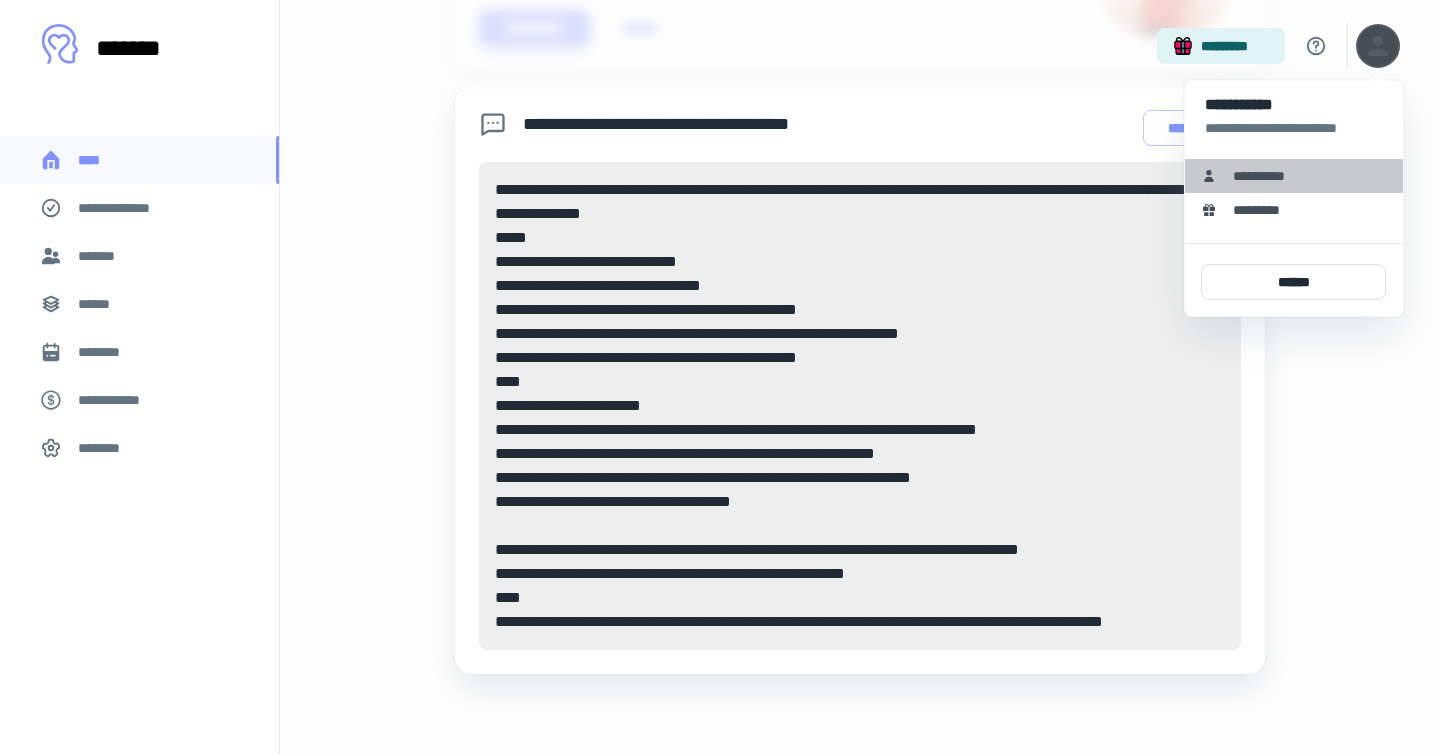 click on "**********" at bounding box center [1266, 176] 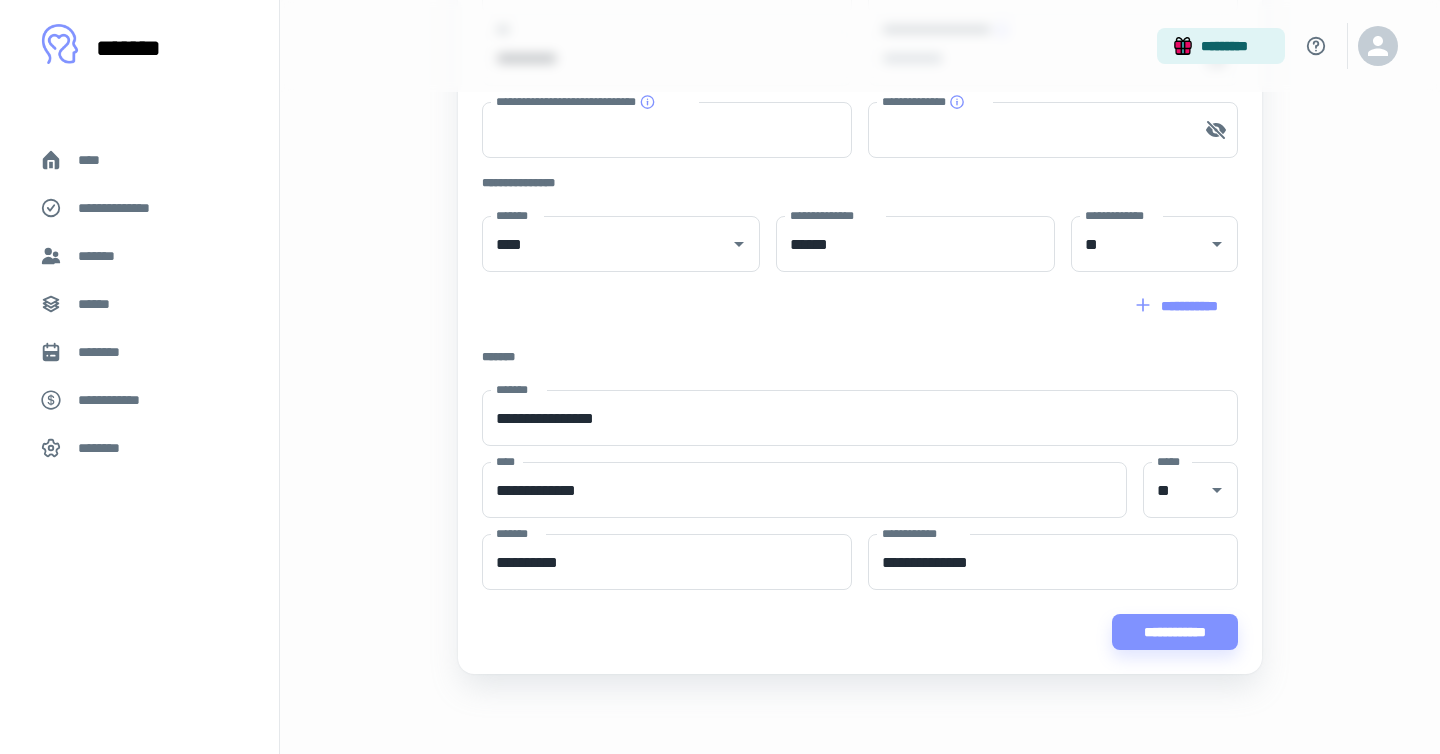 scroll, scrollTop: 0, scrollLeft: 0, axis: both 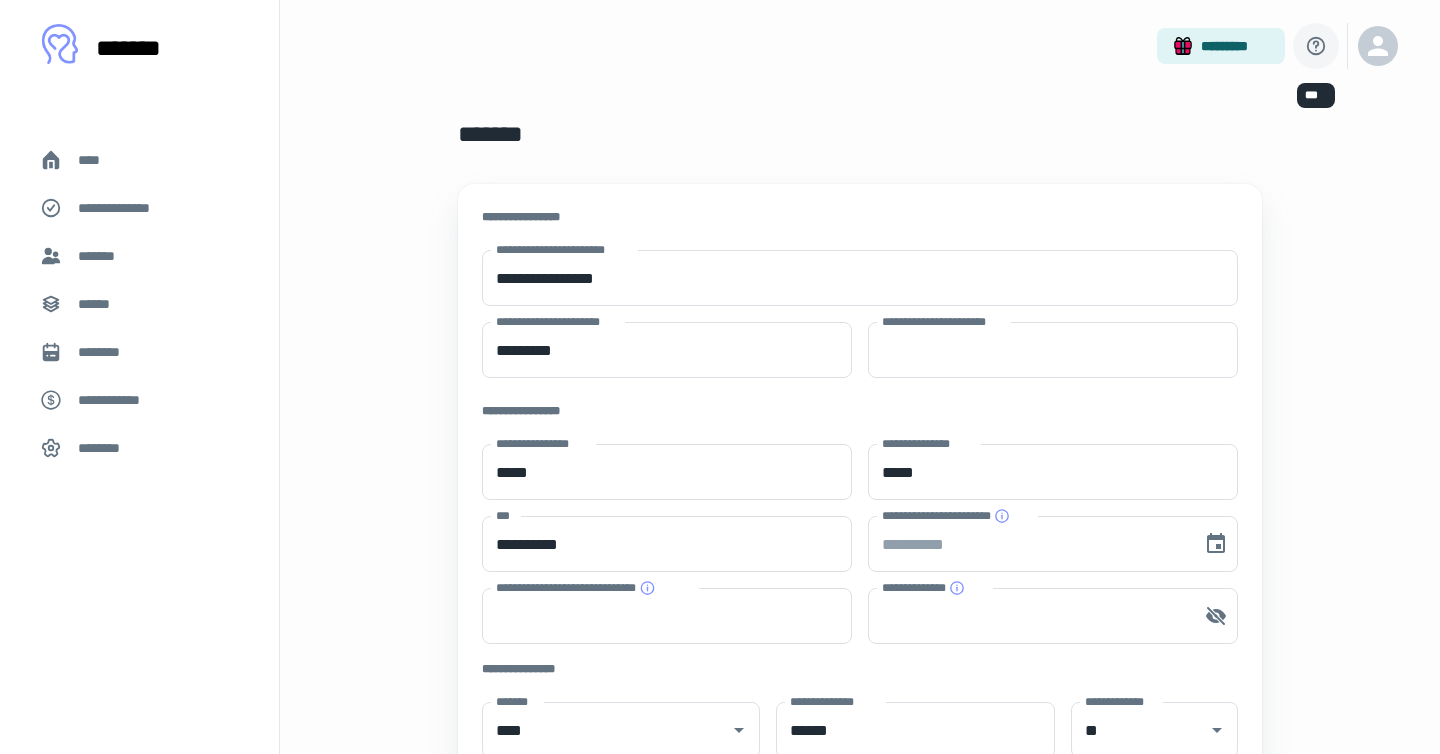 click 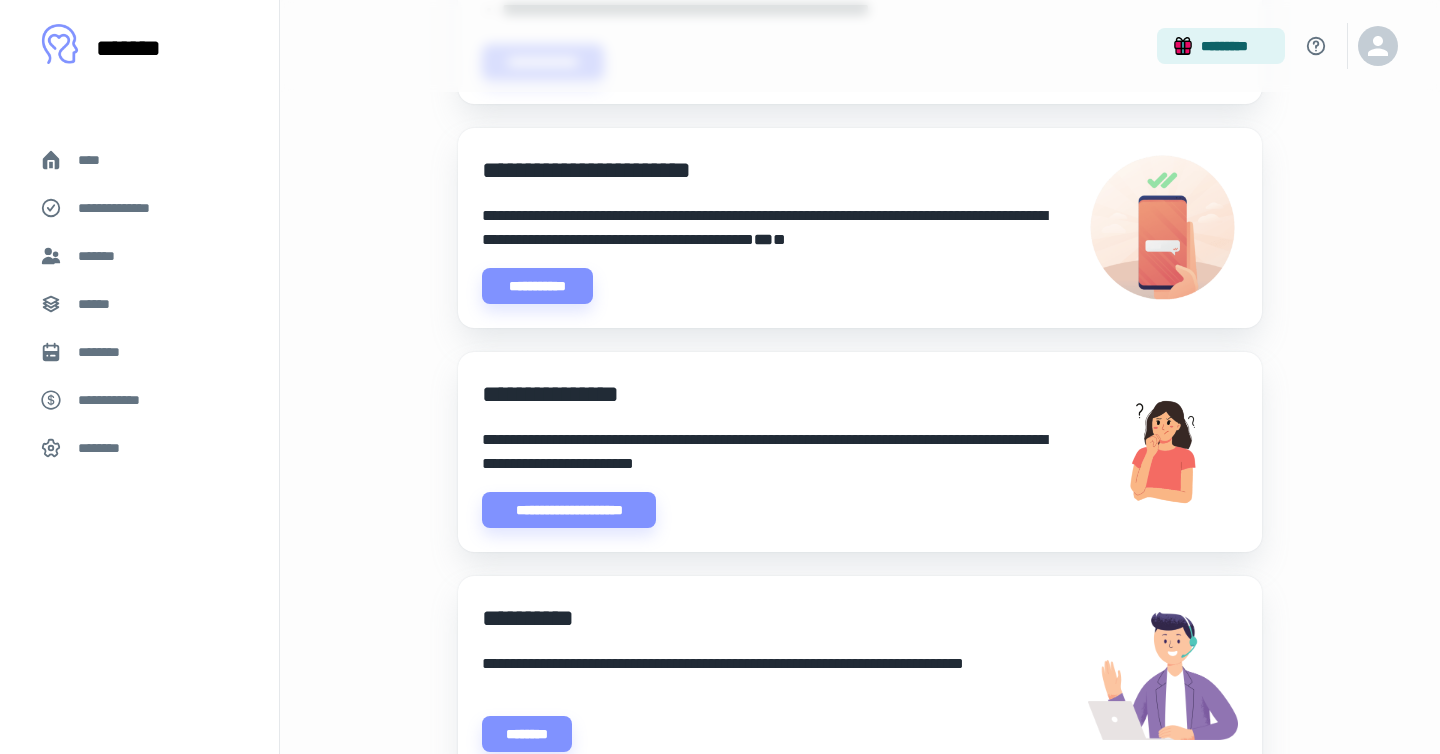 scroll, scrollTop: 512, scrollLeft: 0, axis: vertical 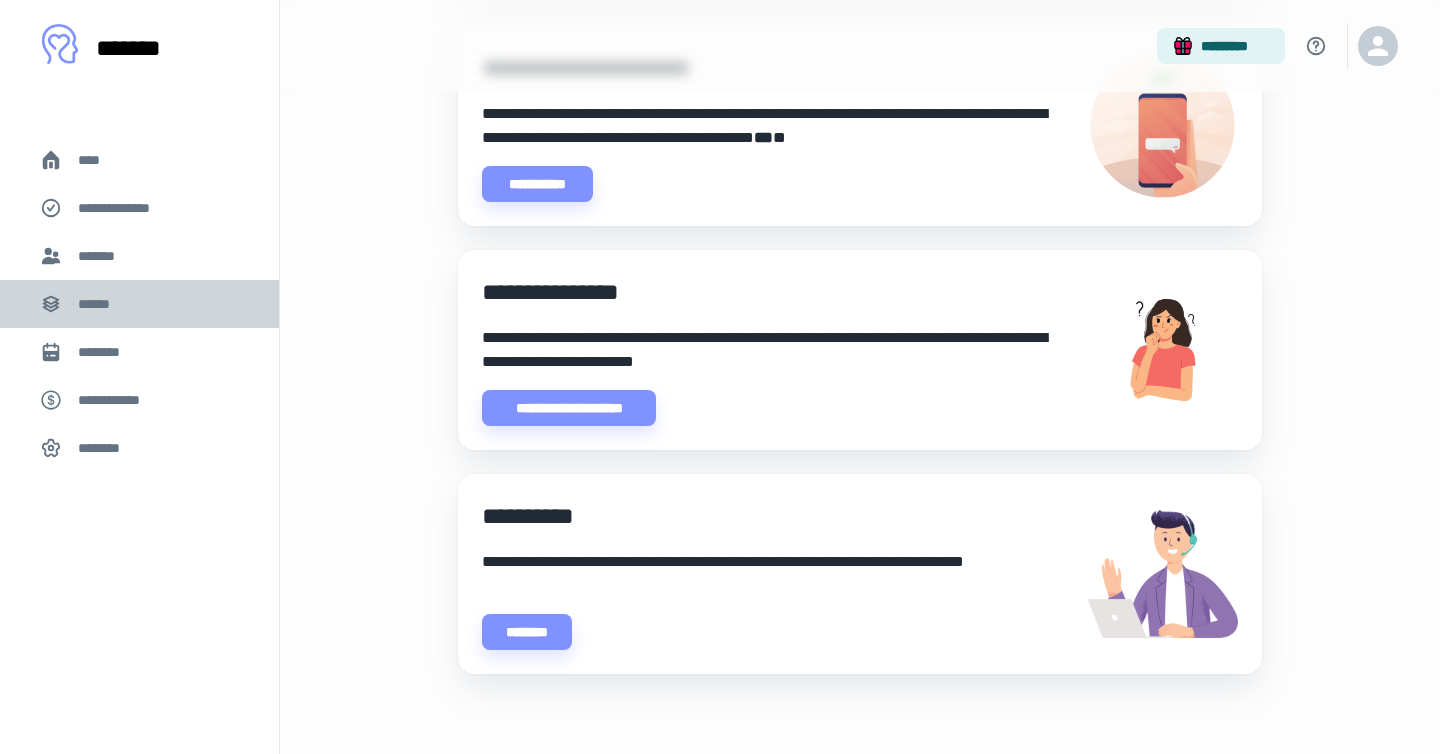 click on "******" at bounding box center [139, 304] 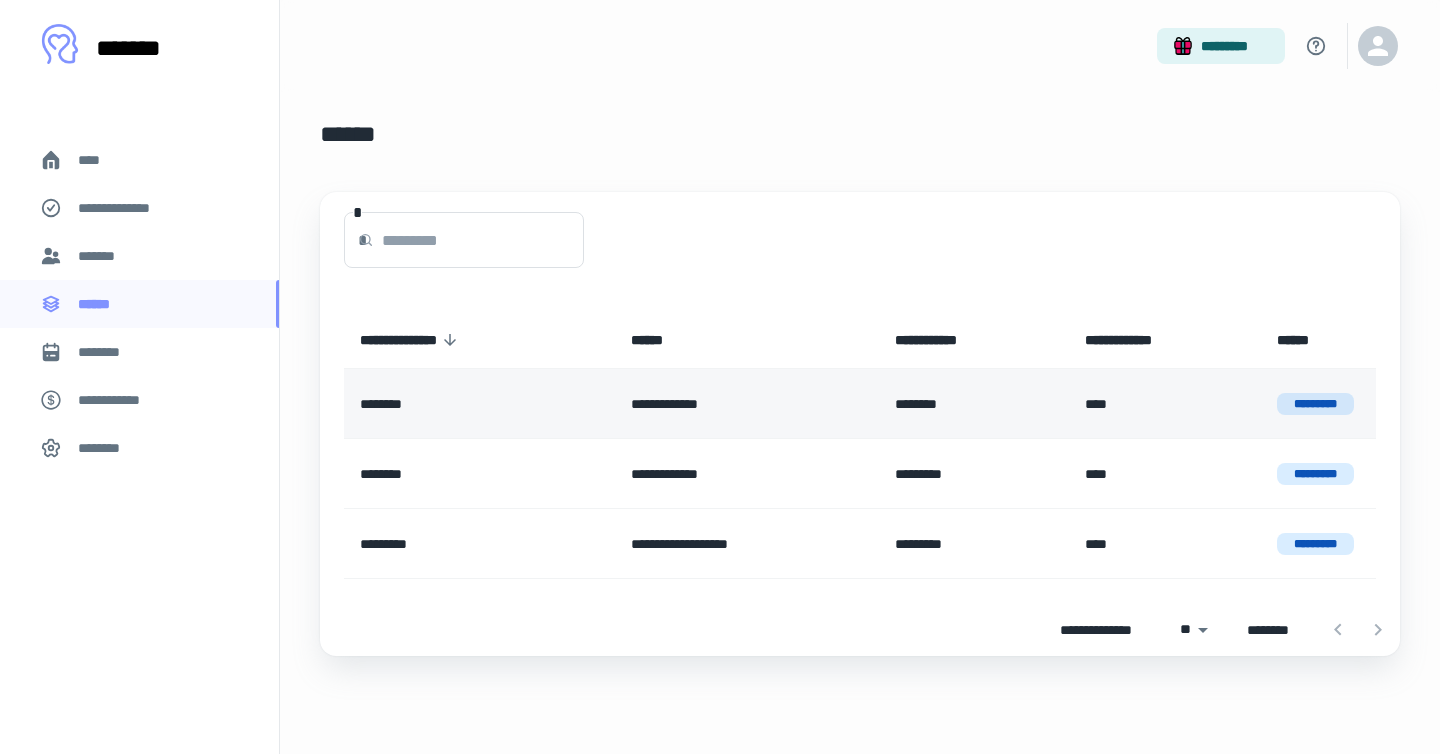 click on "**********" at bounding box center (747, 404) 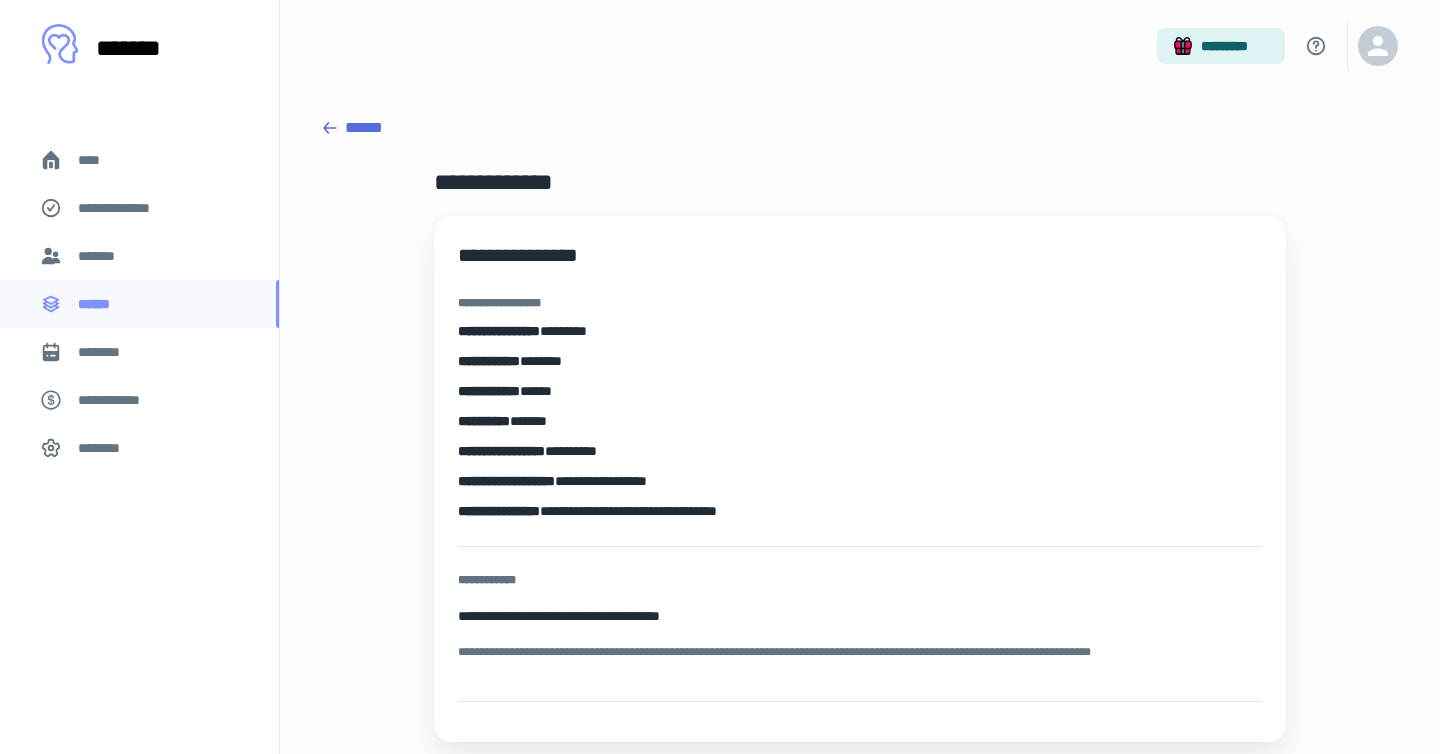 scroll, scrollTop: 68, scrollLeft: 0, axis: vertical 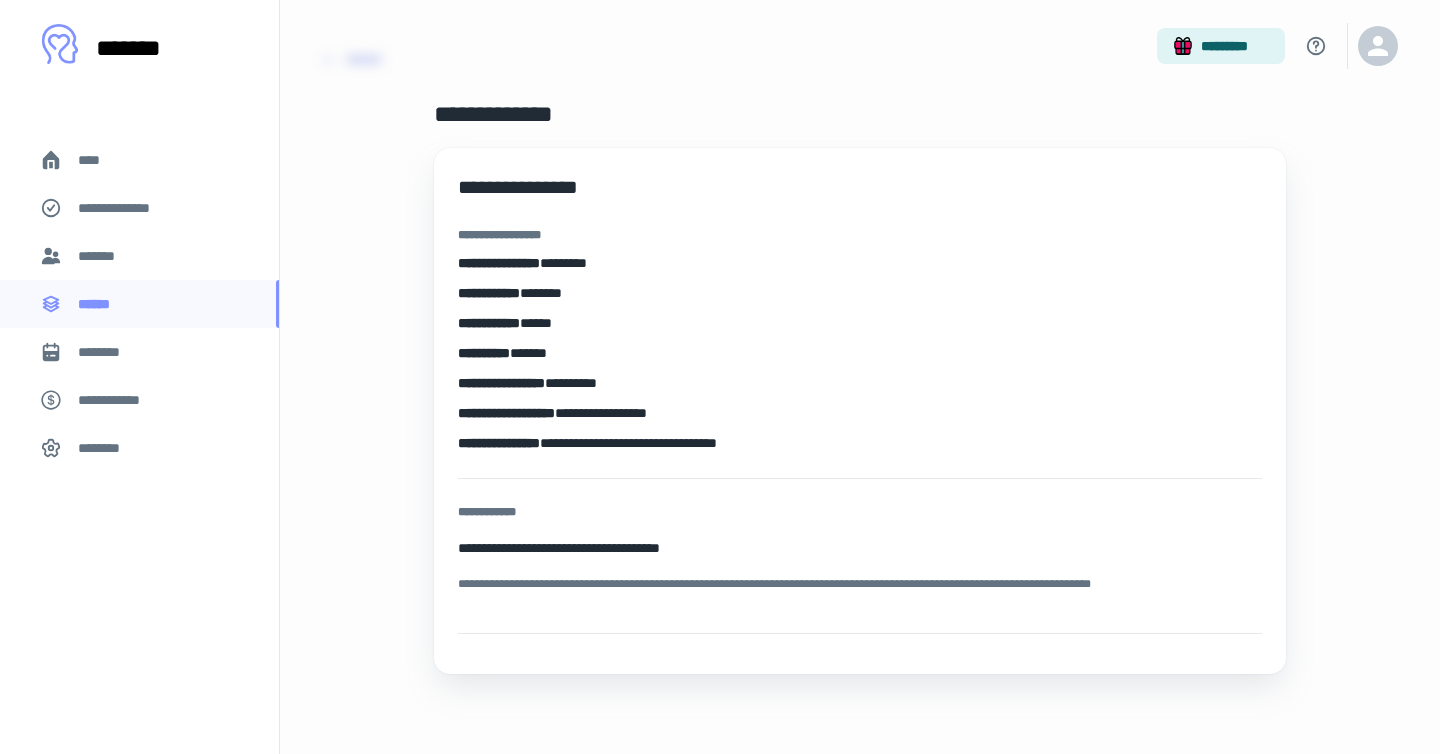 click on "**********" at bounding box center [119, 400] 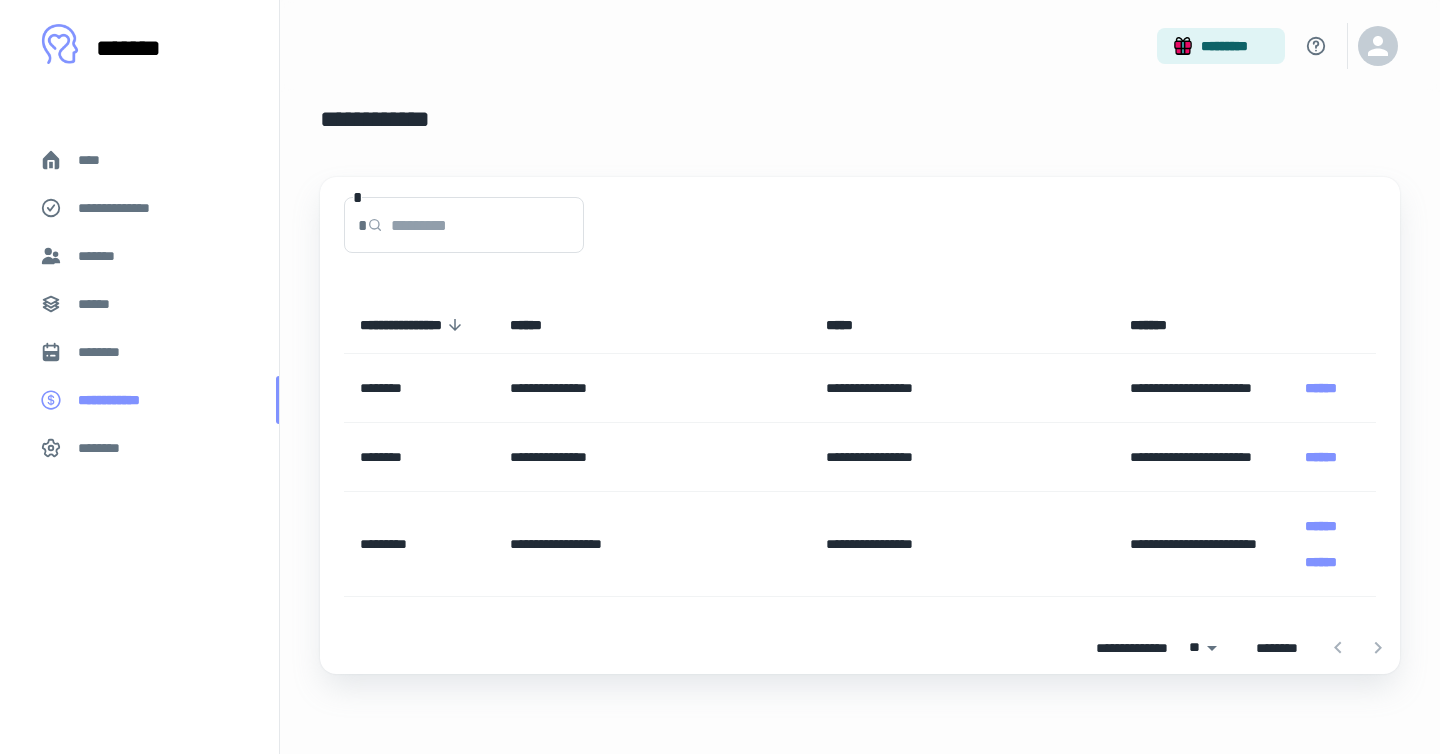 scroll, scrollTop: 0, scrollLeft: 0, axis: both 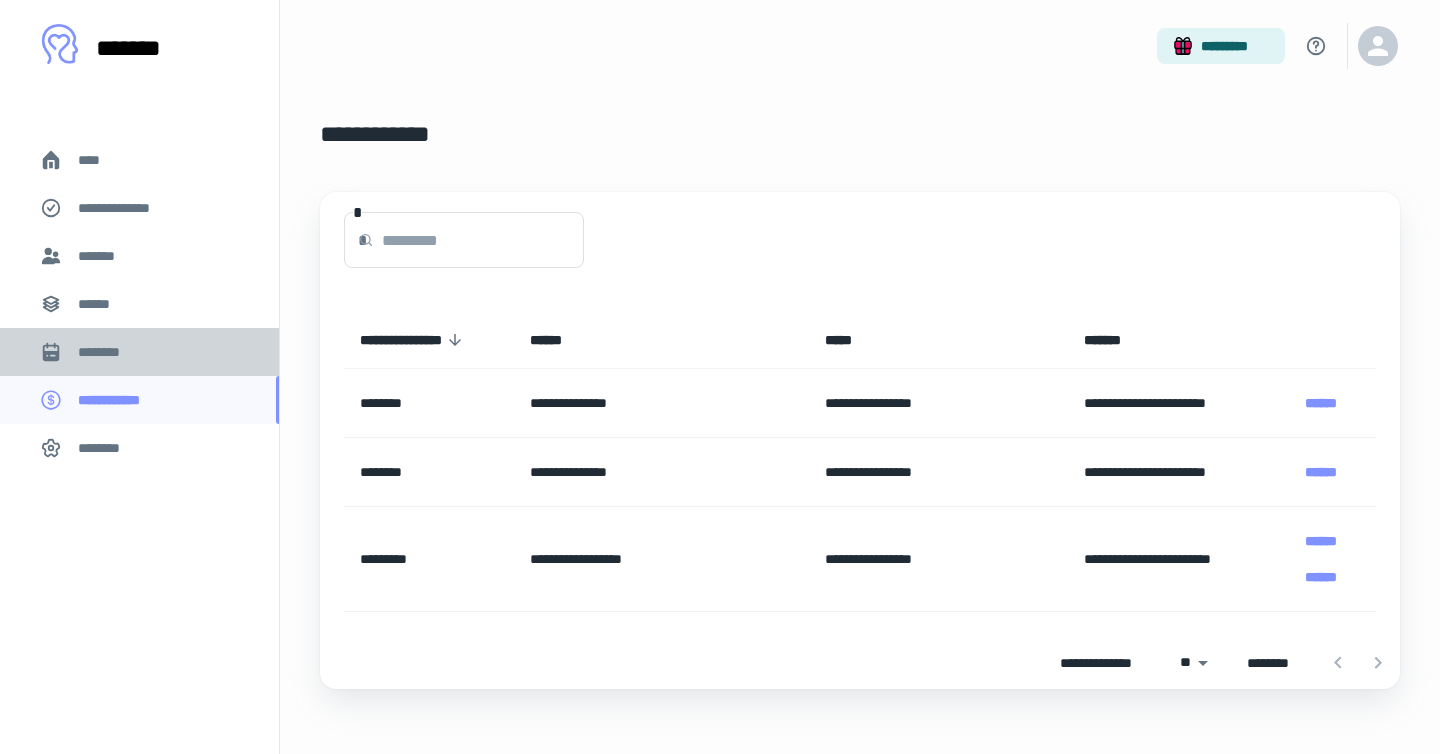 click on "********" at bounding box center [107, 352] 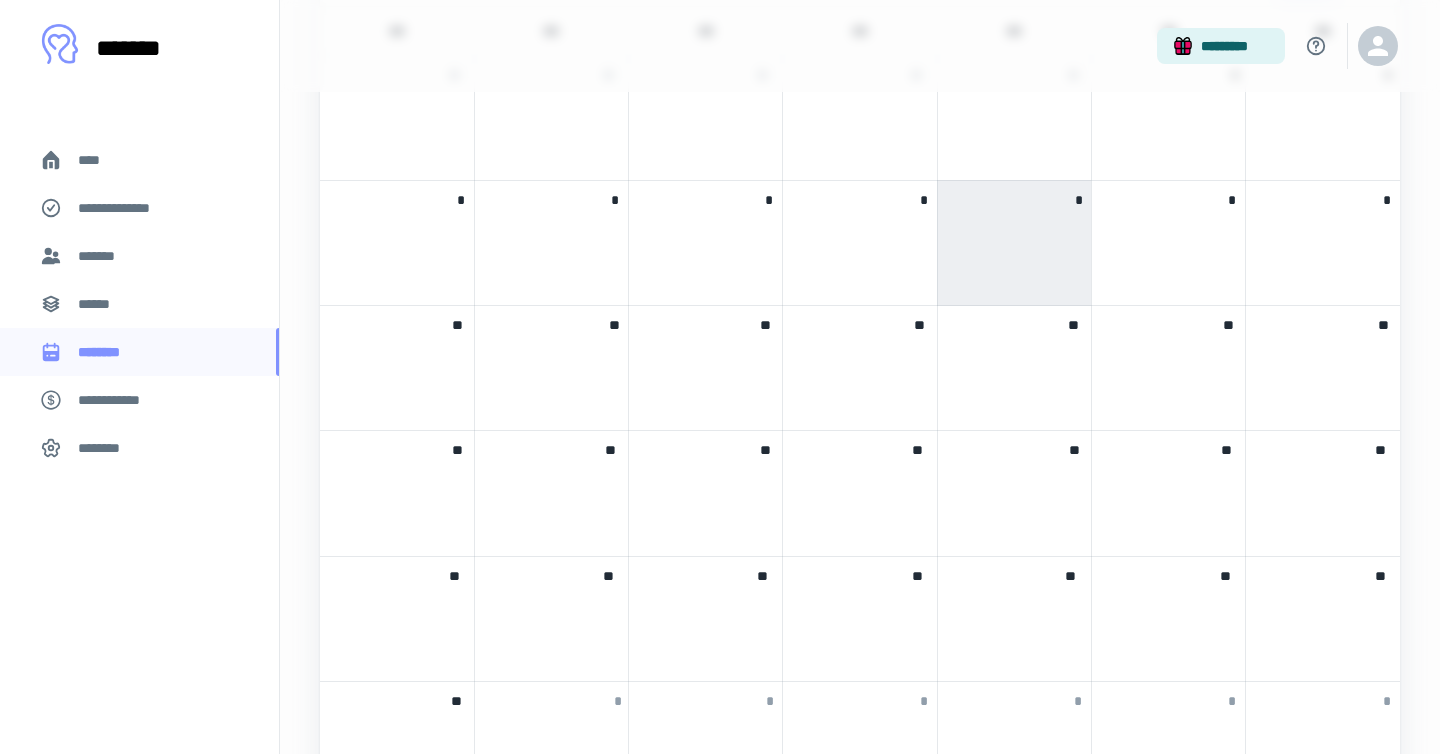 scroll, scrollTop: 801, scrollLeft: 0, axis: vertical 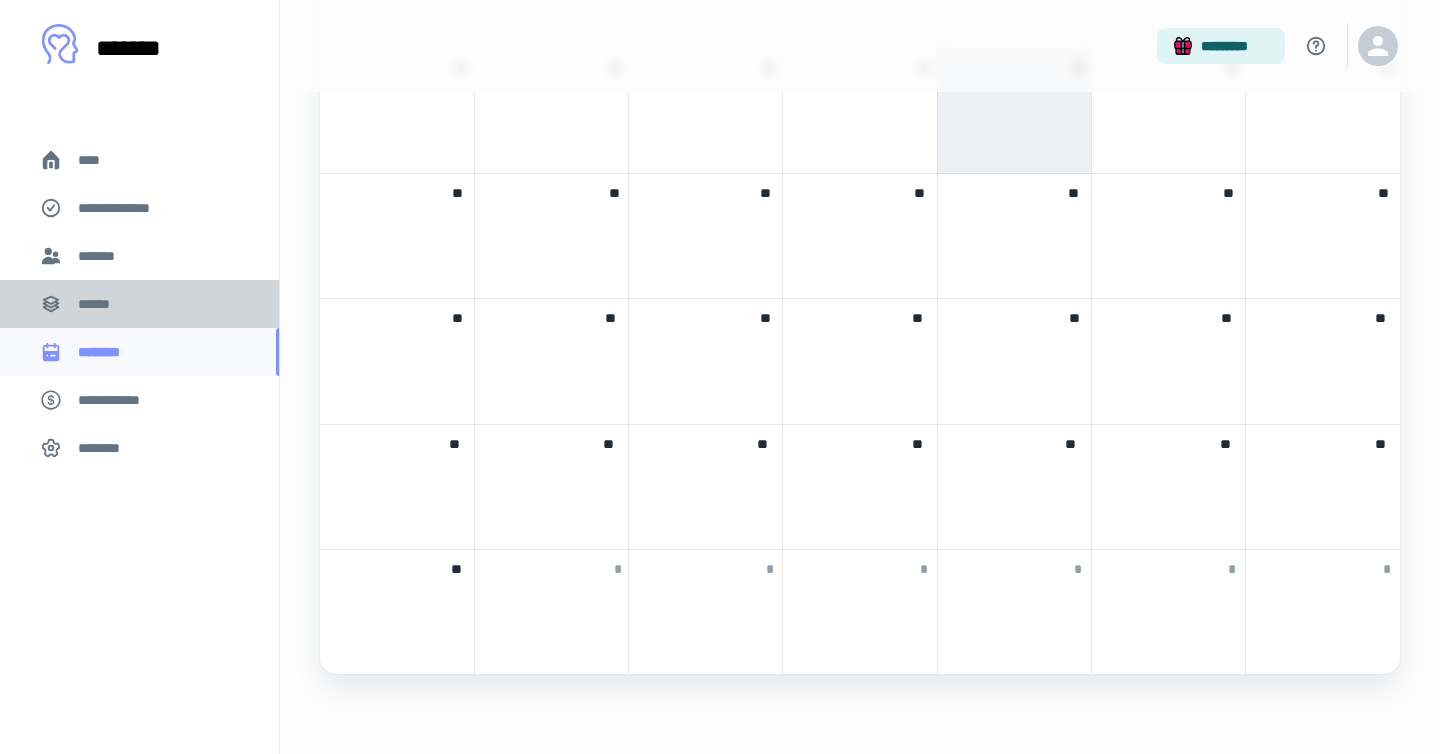 click on "******" at bounding box center (139, 304) 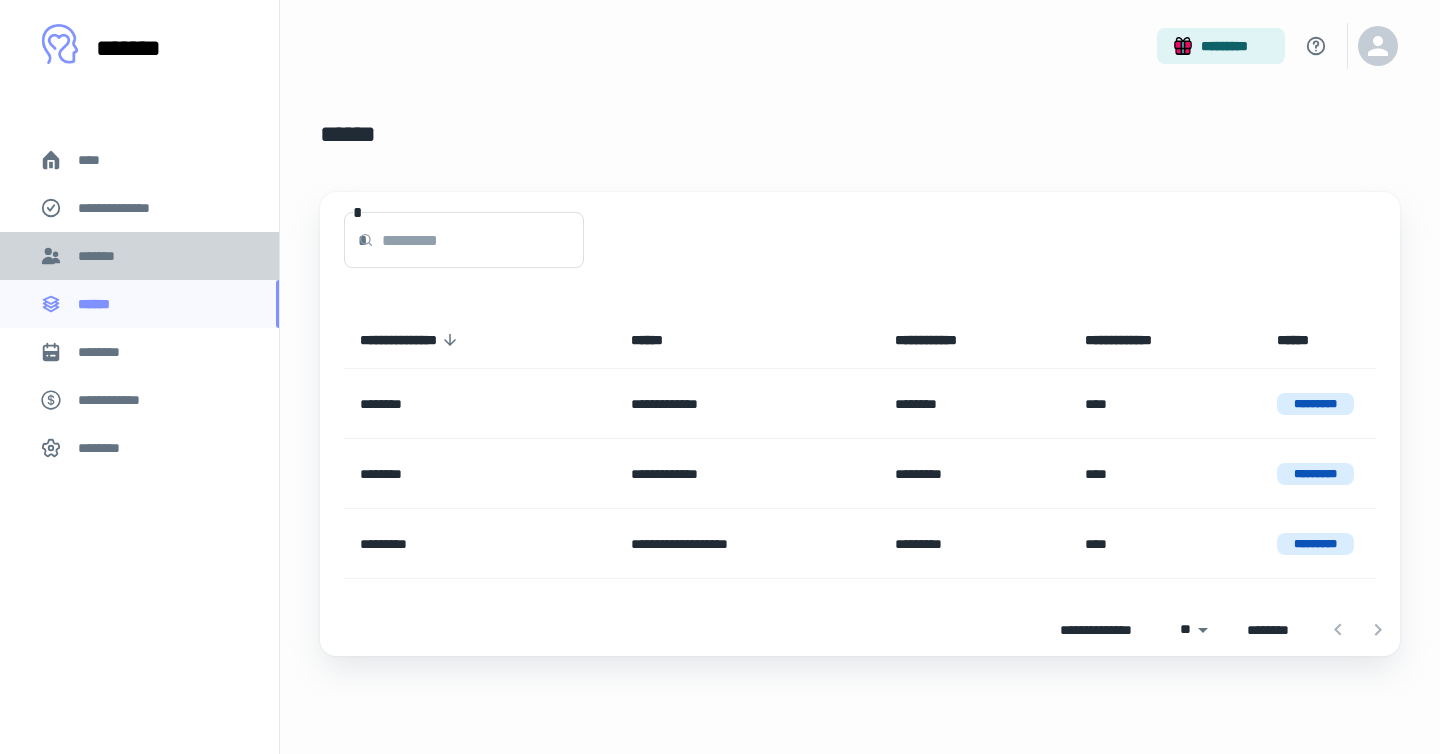 click on "*******" at bounding box center (139, 256) 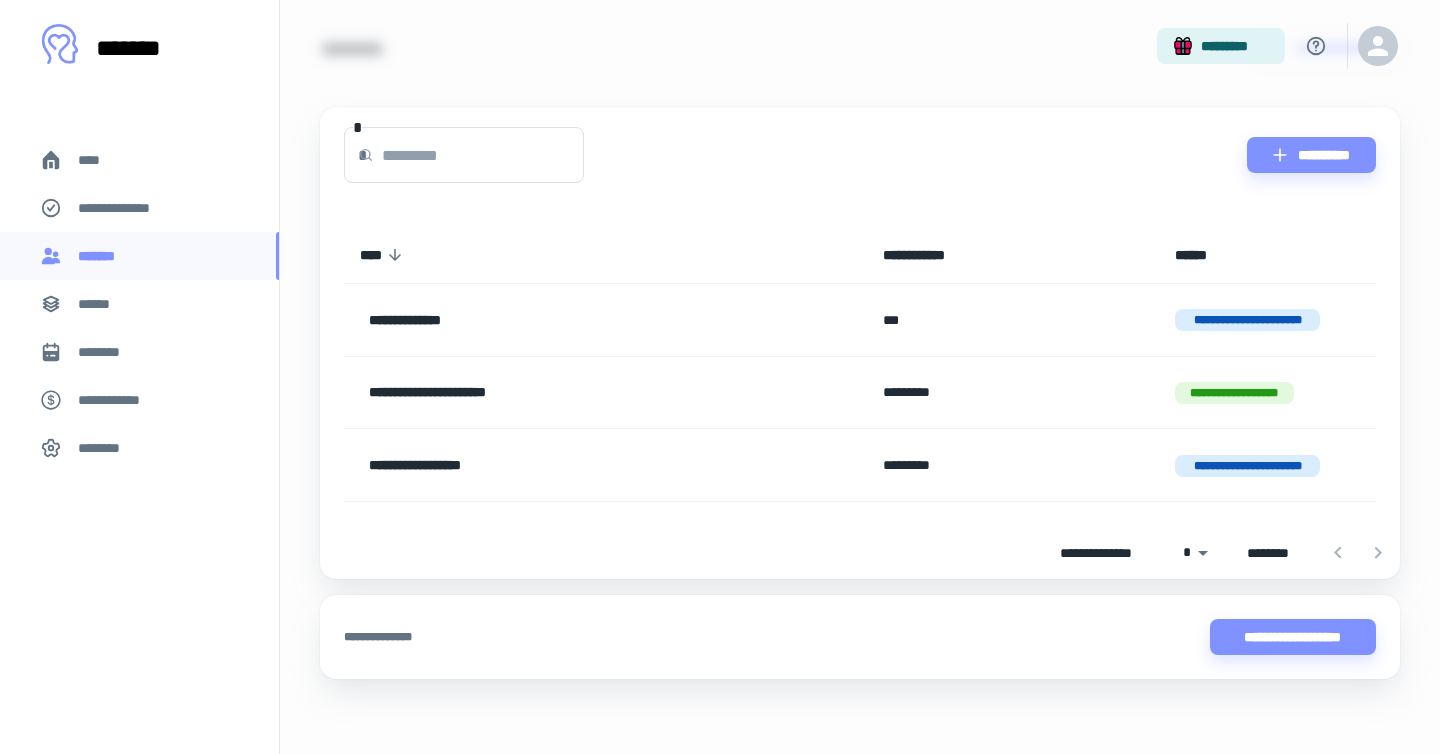 scroll, scrollTop: 90, scrollLeft: 0, axis: vertical 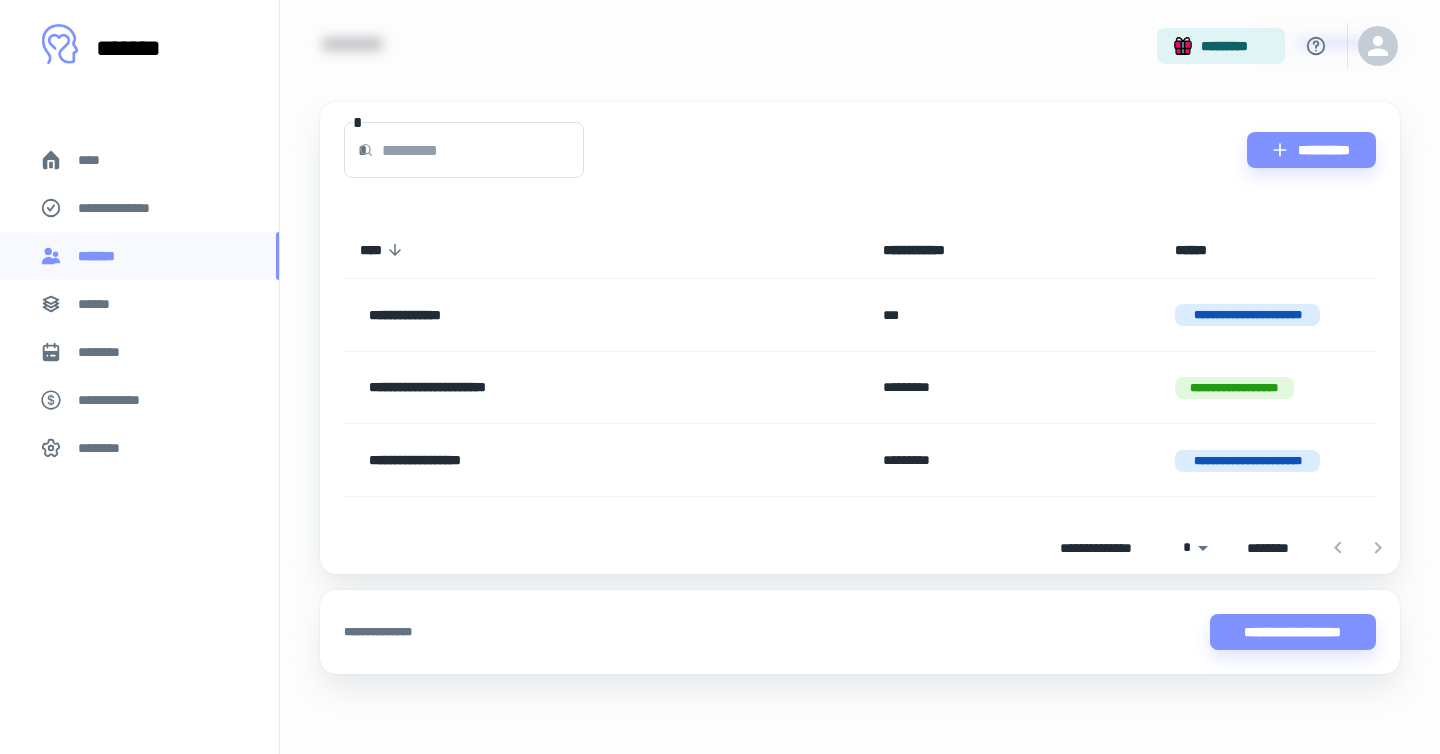 click on "**********" at bounding box center (139, 208) 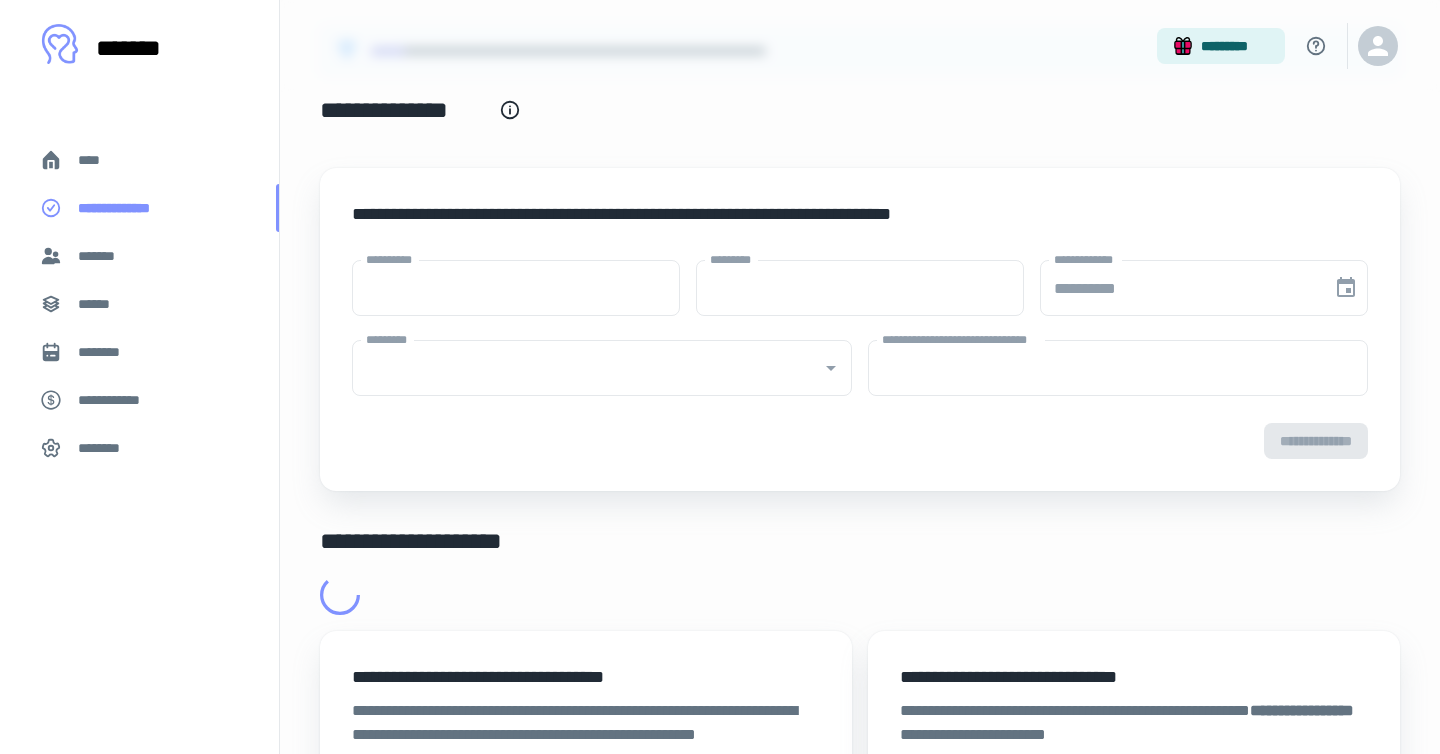 scroll, scrollTop: 0, scrollLeft: 0, axis: both 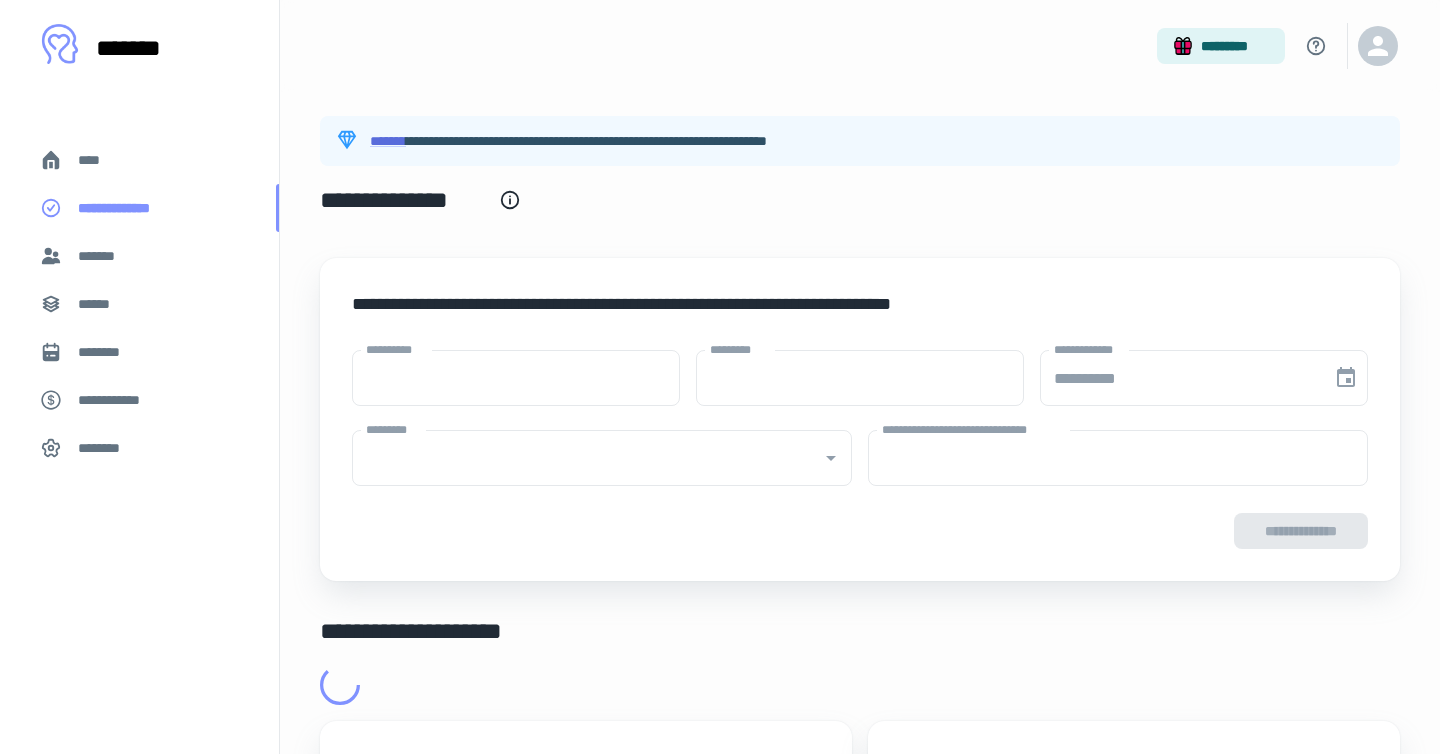 type on "****" 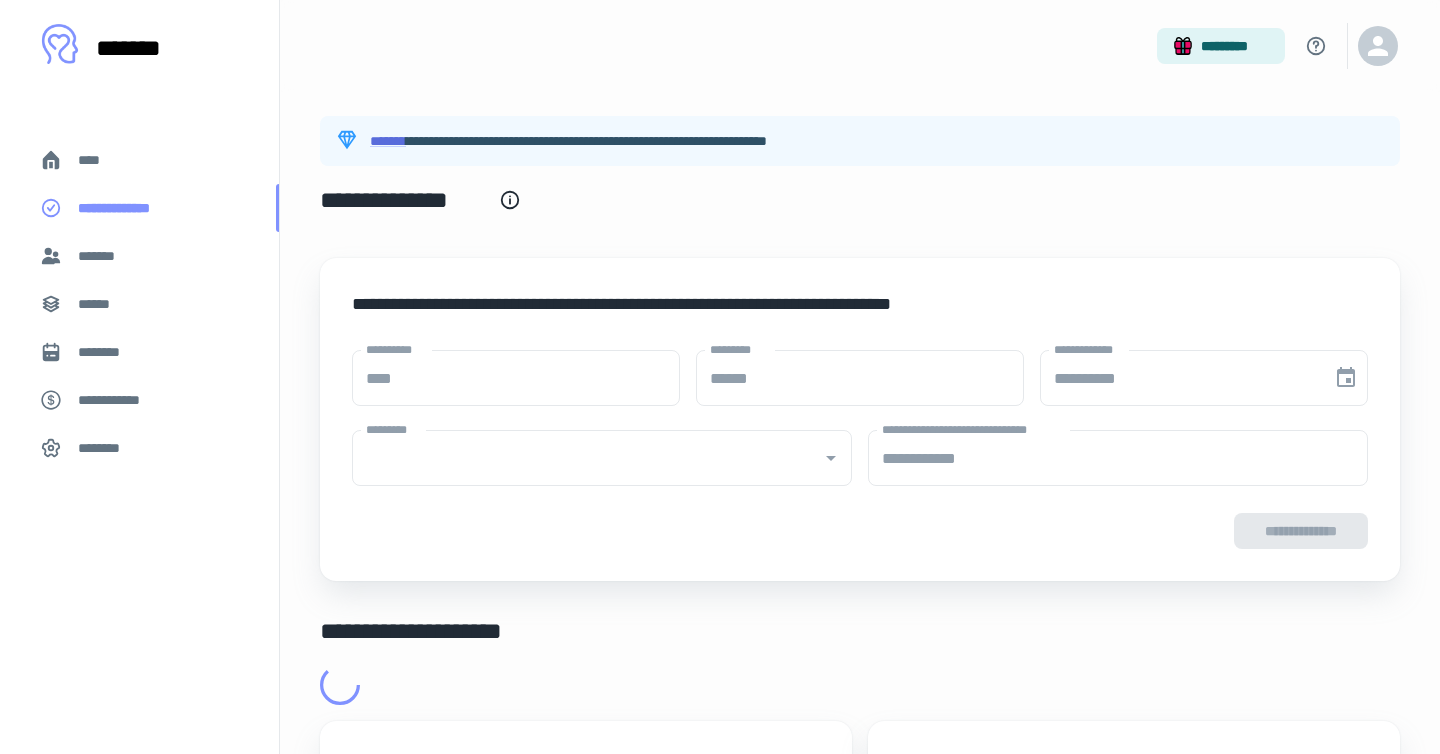 type on "**********" 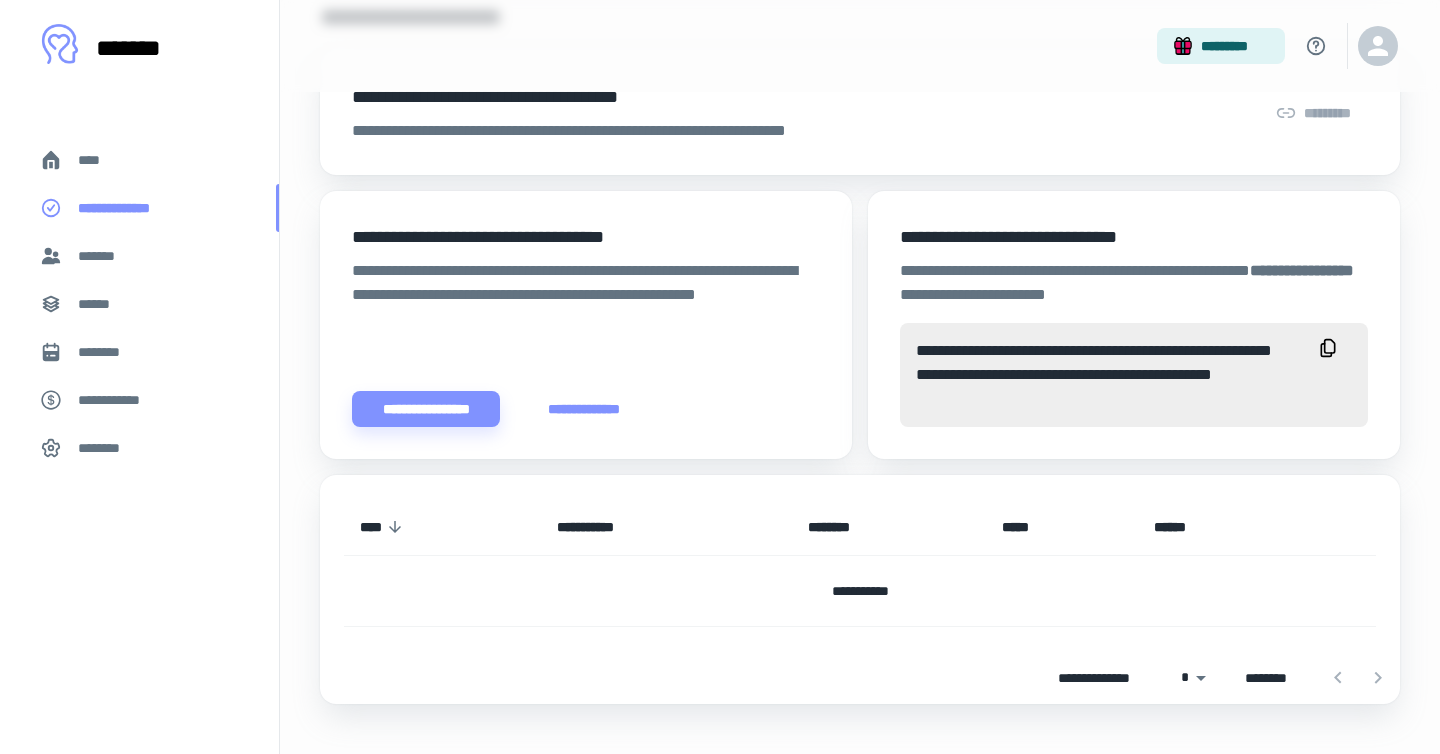 scroll, scrollTop: 644, scrollLeft: 0, axis: vertical 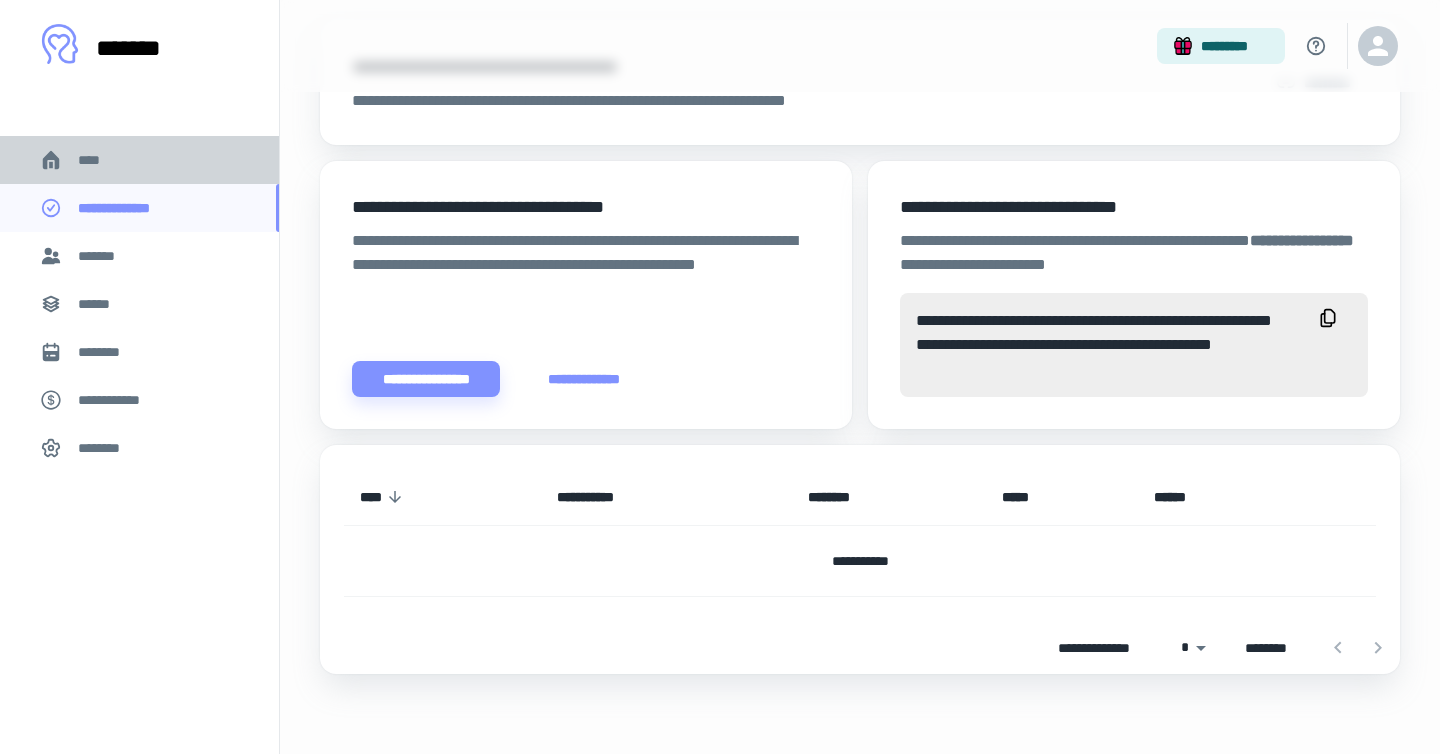 click on "****" at bounding box center [139, 160] 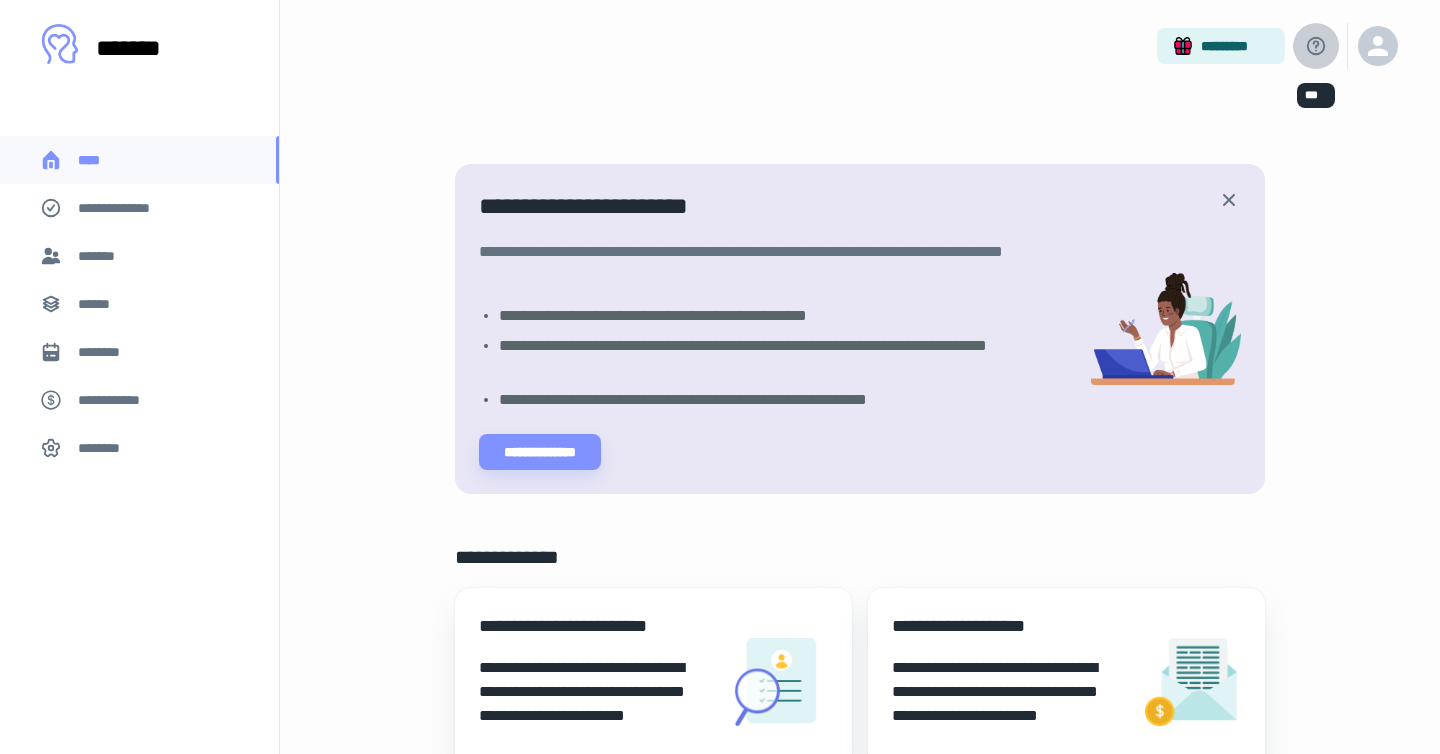 click 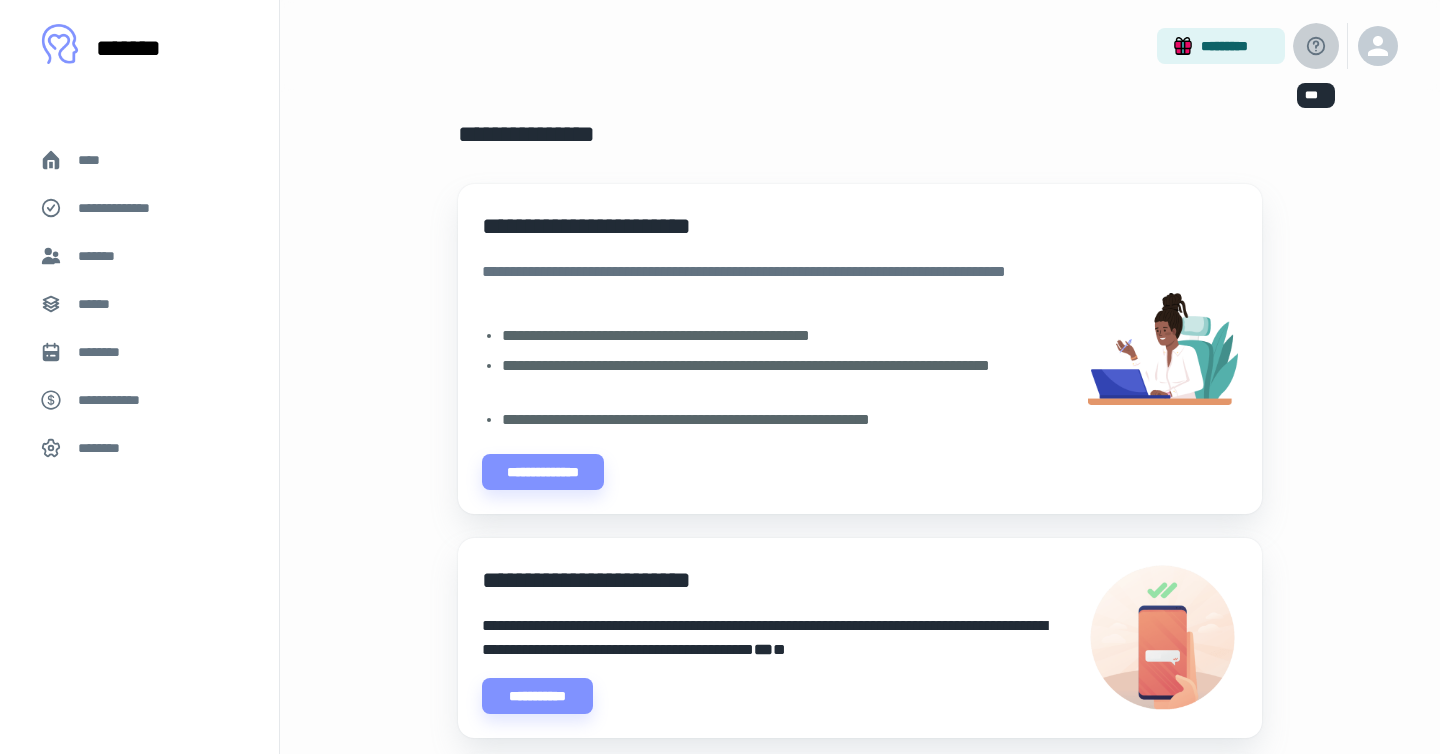 click 